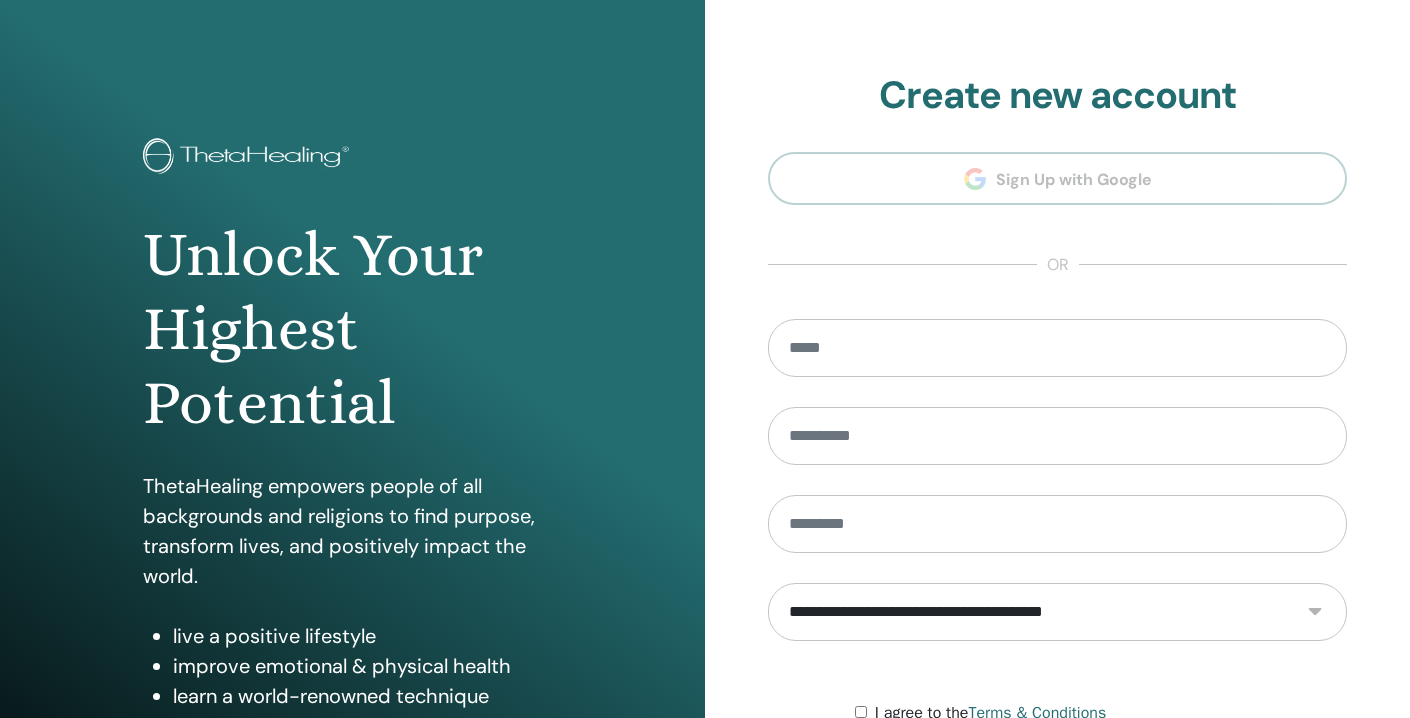 scroll, scrollTop: 0, scrollLeft: 0, axis: both 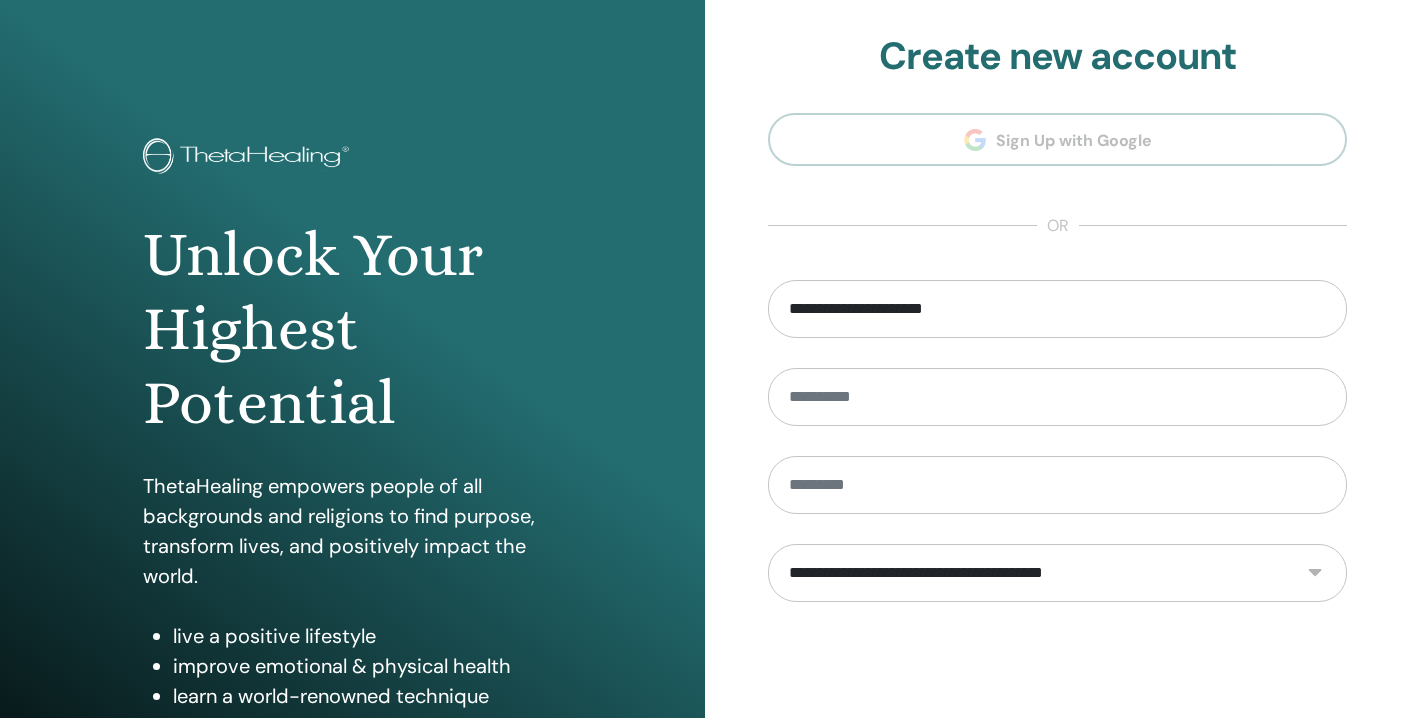 type on "**********" 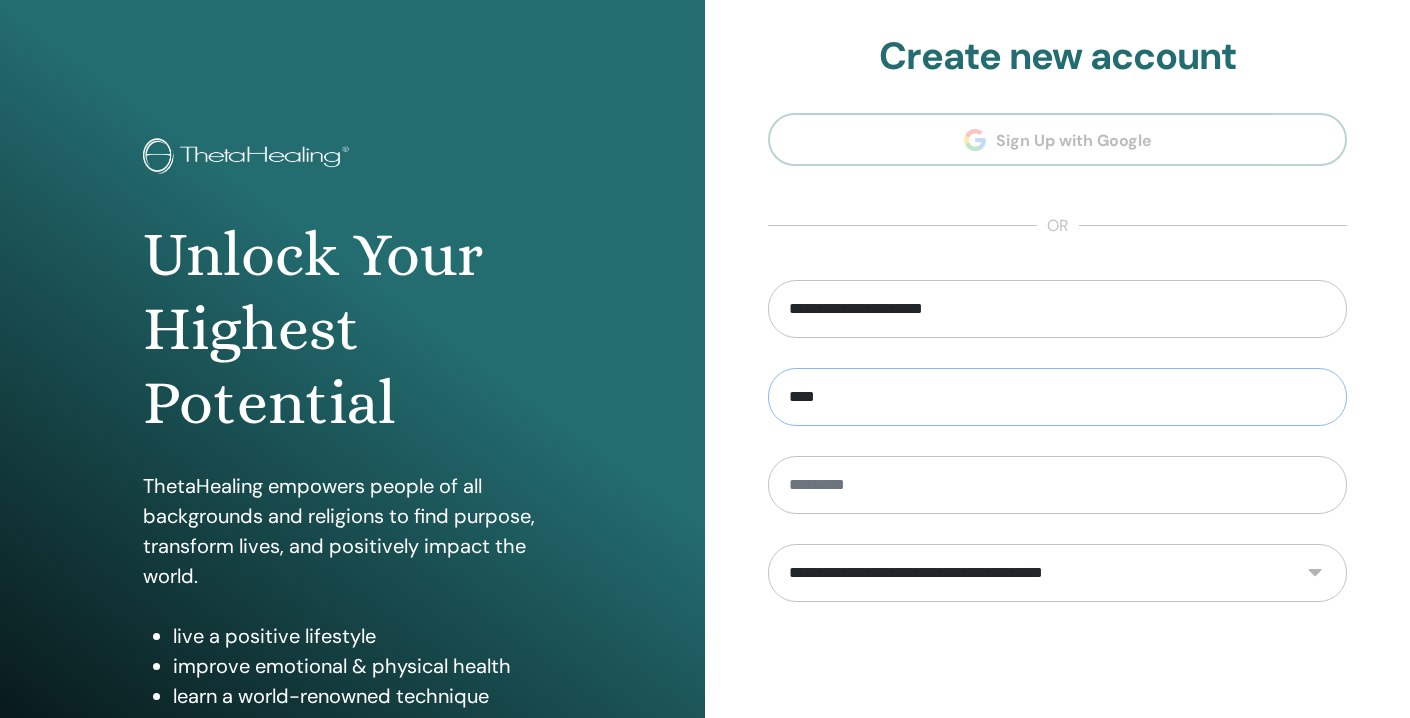 drag, startPoint x: 869, startPoint y: 396, endPoint x: 742, endPoint y: 395, distance: 127.00394 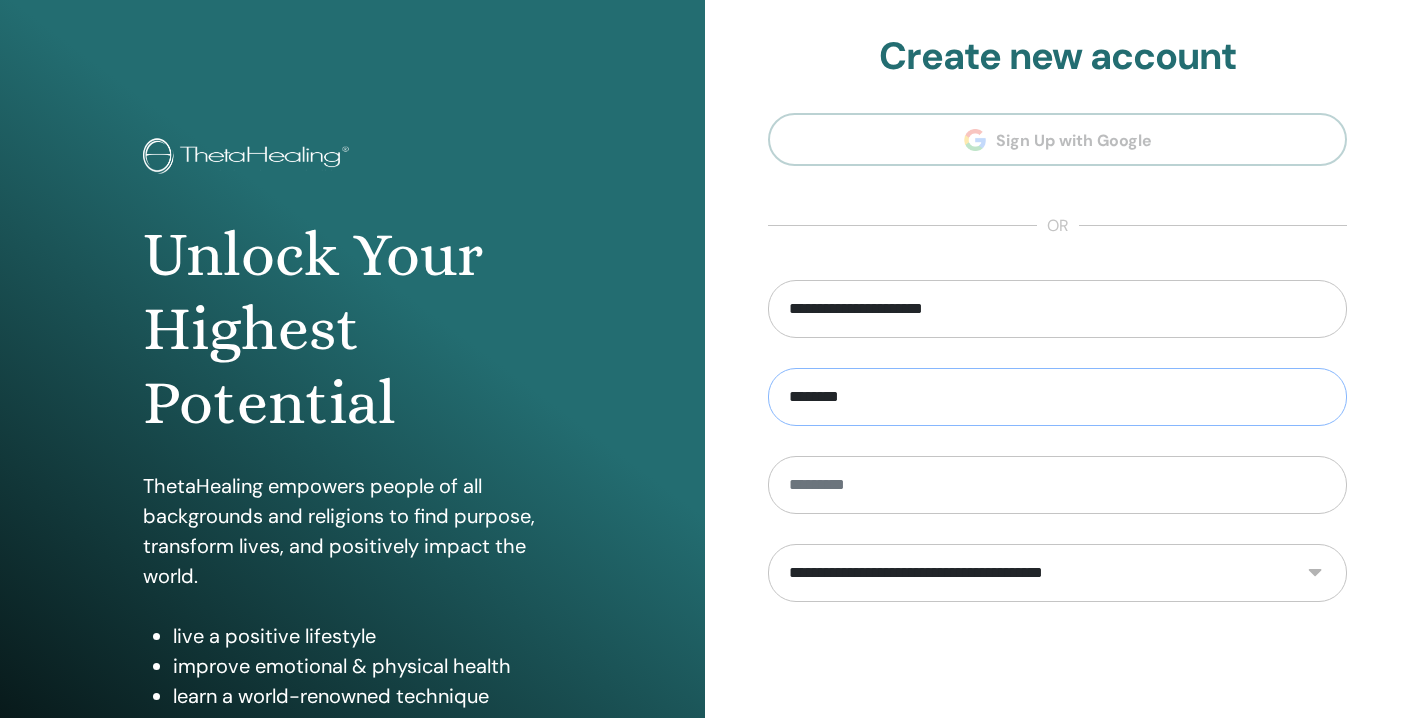 type on "*******" 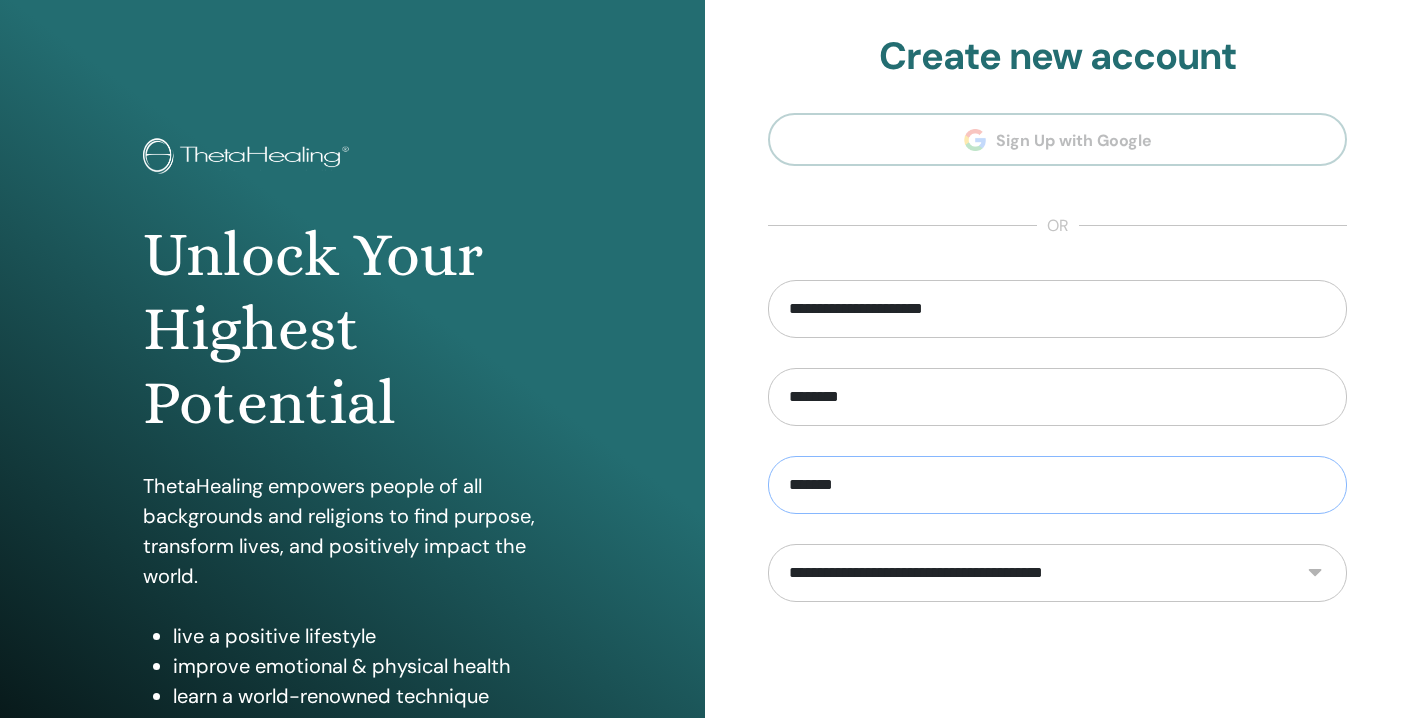 type on "*******" 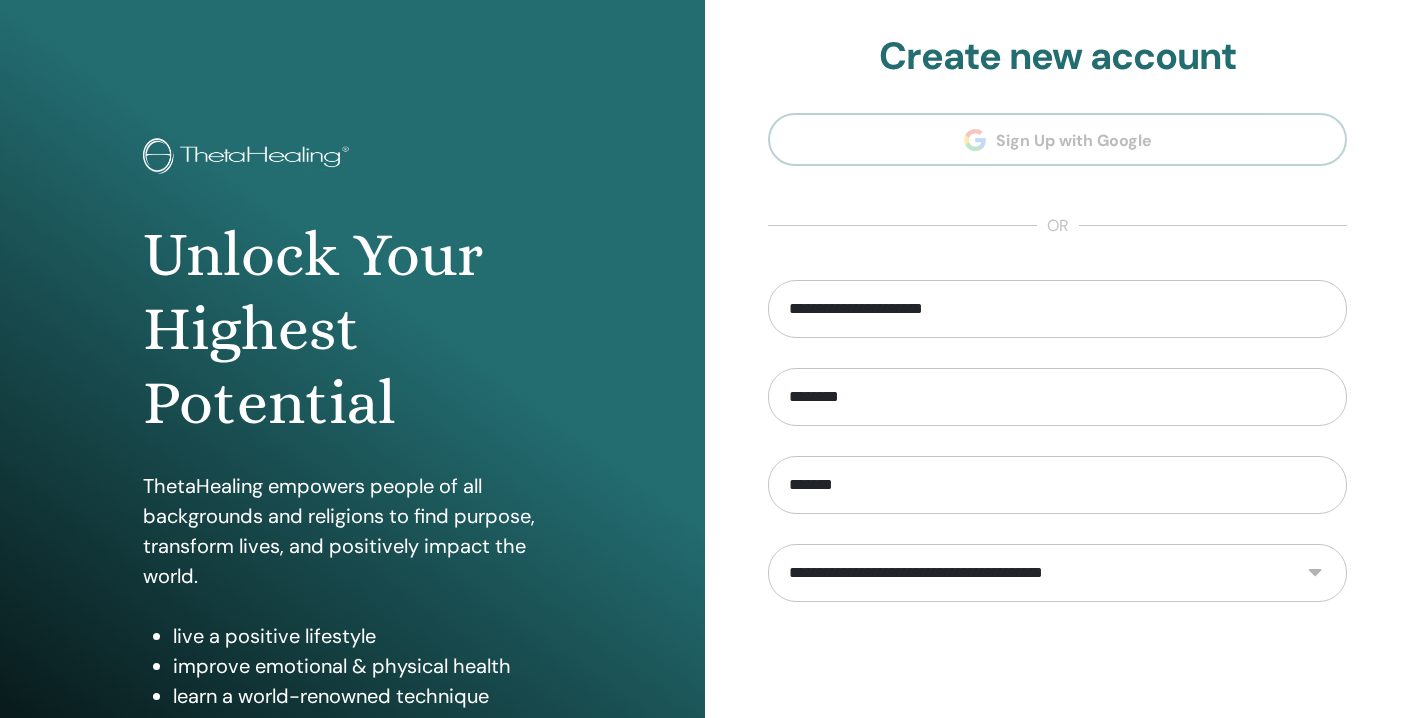 click on "**********" at bounding box center (1057, 575) 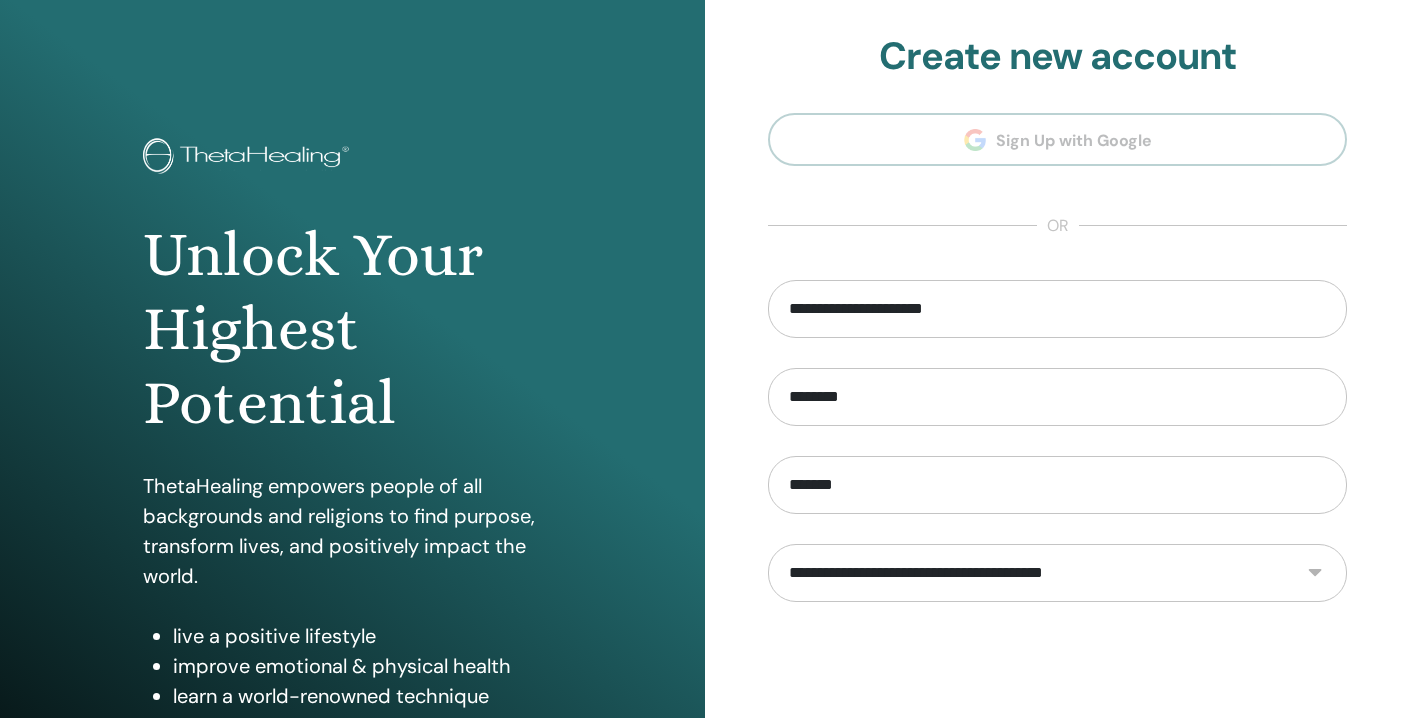 select on "***" 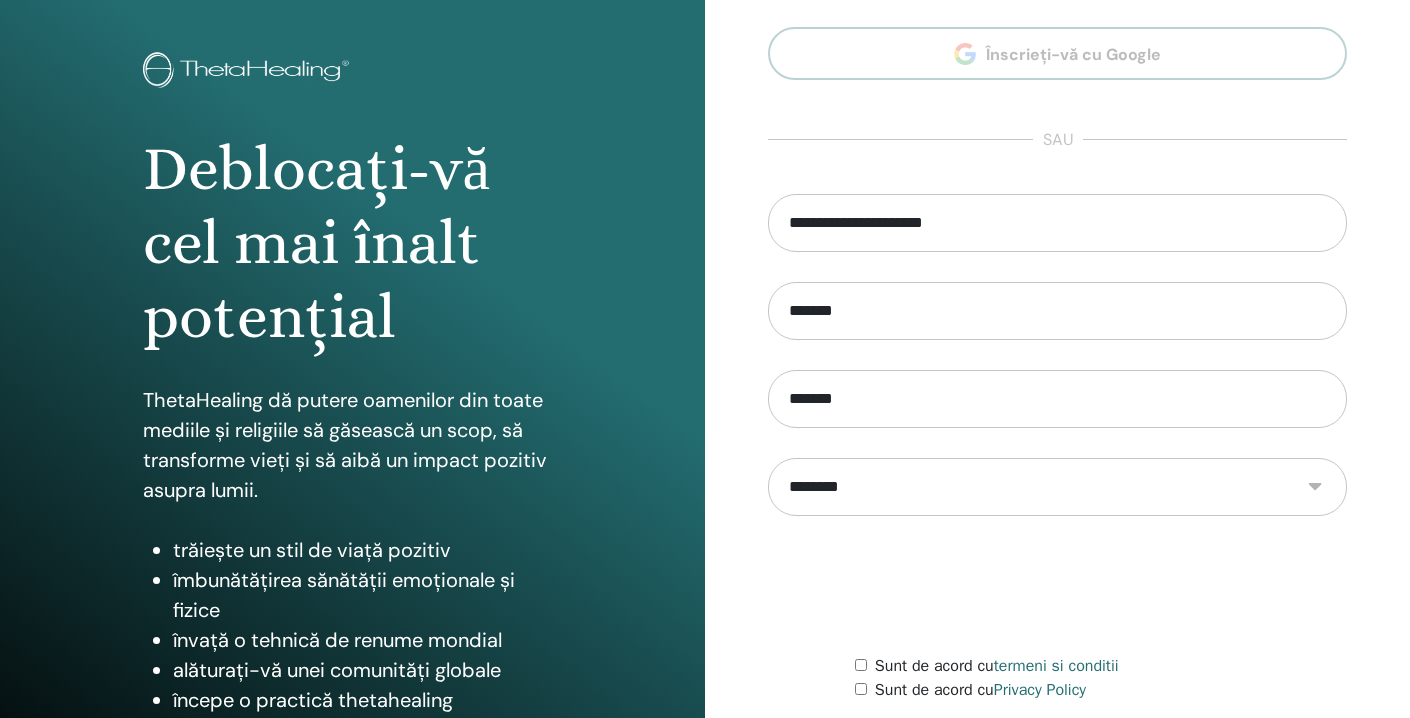 scroll, scrollTop: 88, scrollLeft: 0, axis: vertical 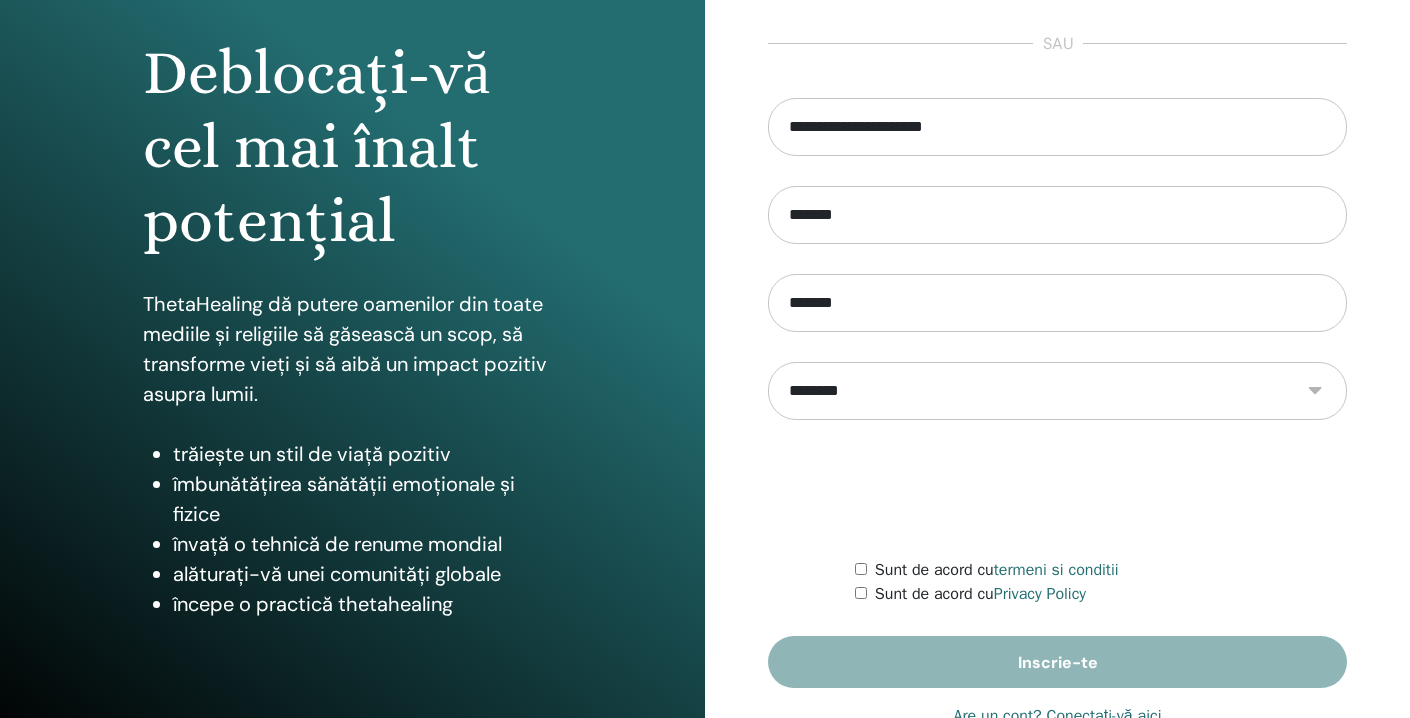 click on "Sunt de acord cu  termeni si conditii" at bounding box center (997, 570) 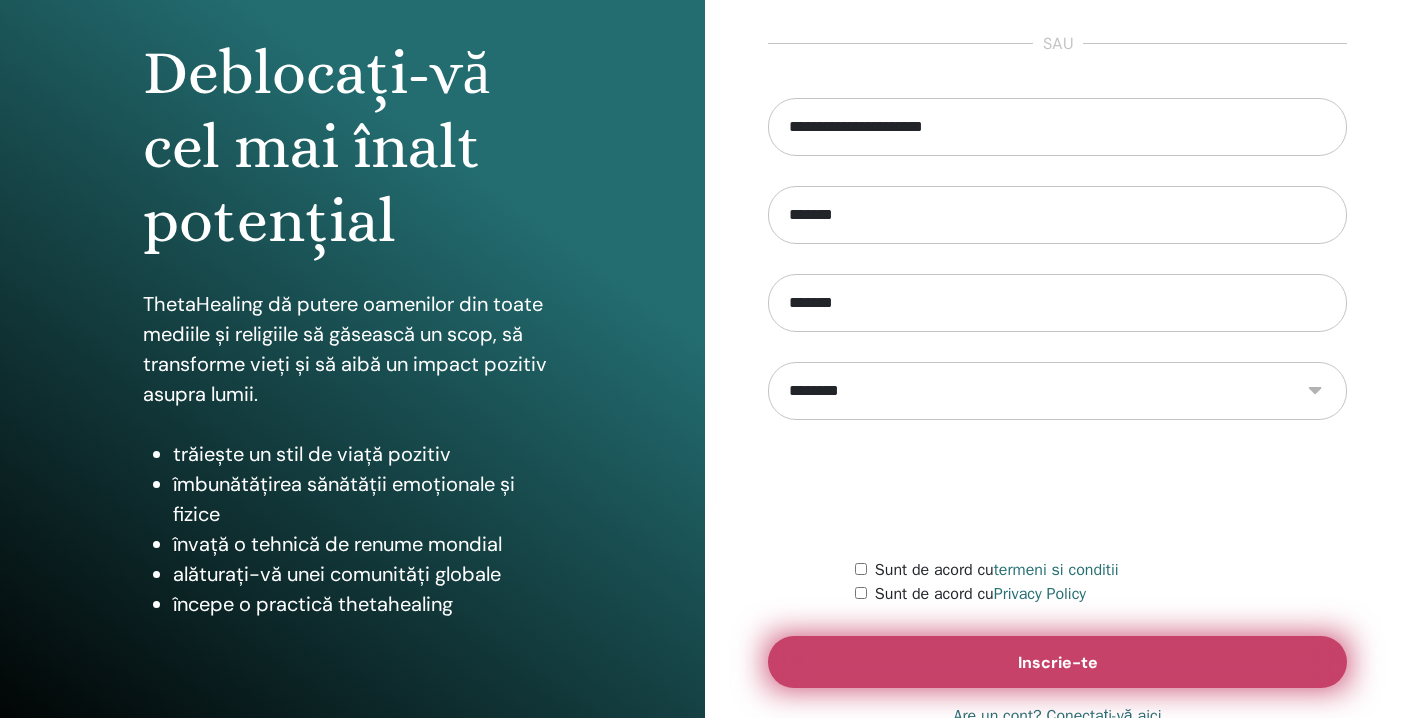 click on "Inscrie-te" at bounding box center (1057, 662) 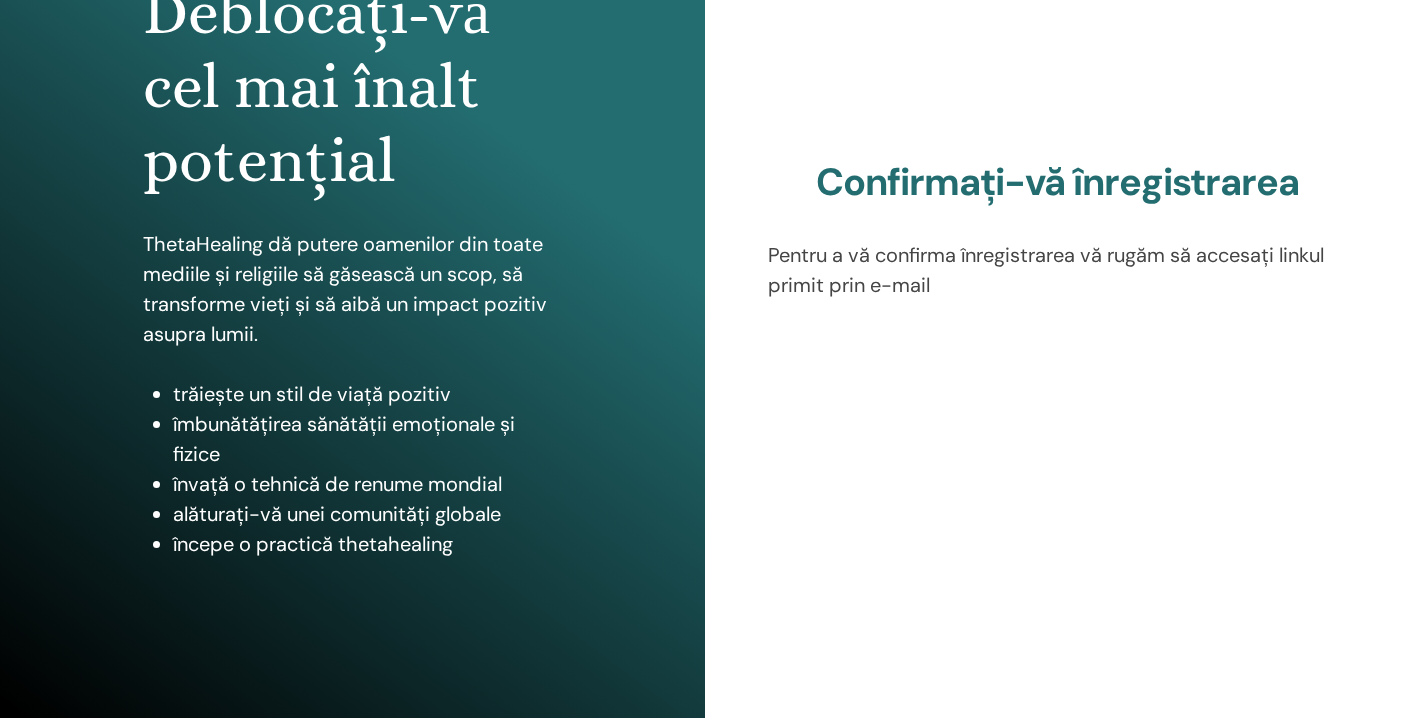 scroll, scrollTop: 242, scrollLeft: 0, axis: vertical 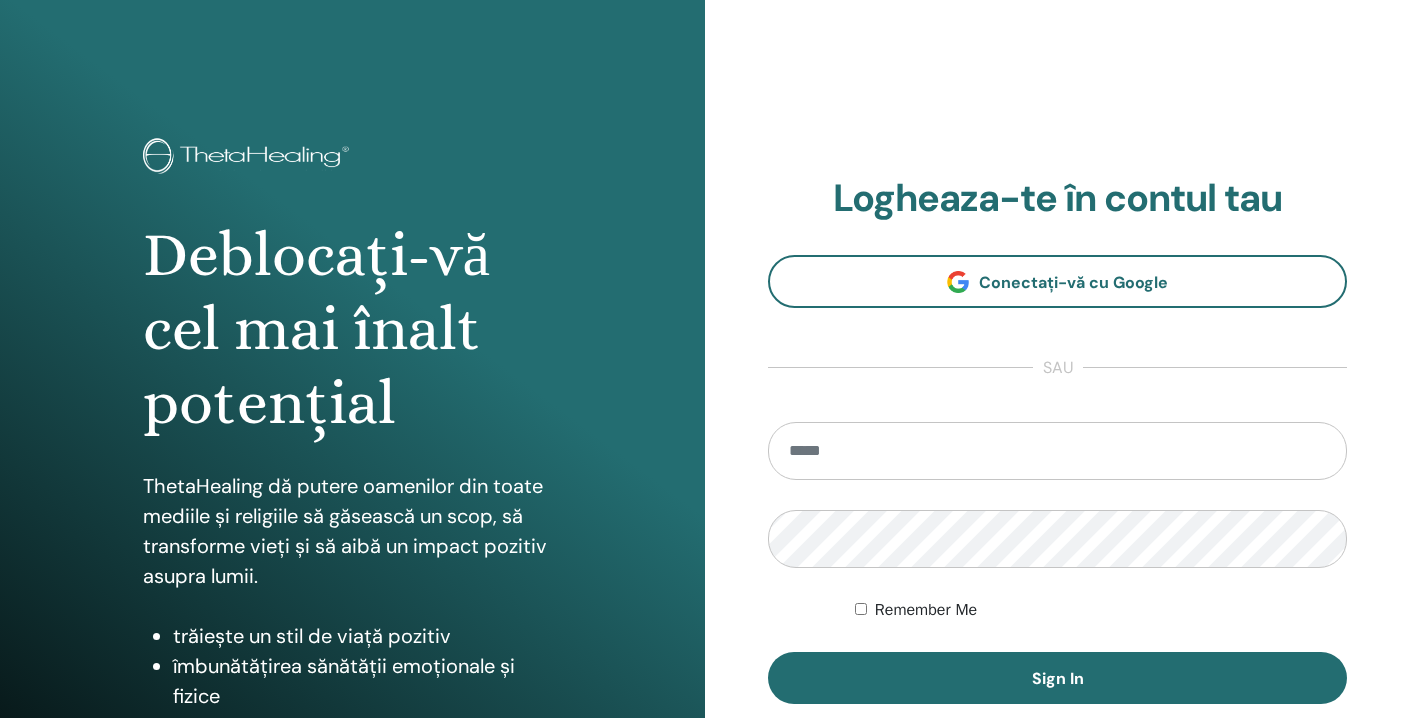 click at bounding box center (1057, 451) 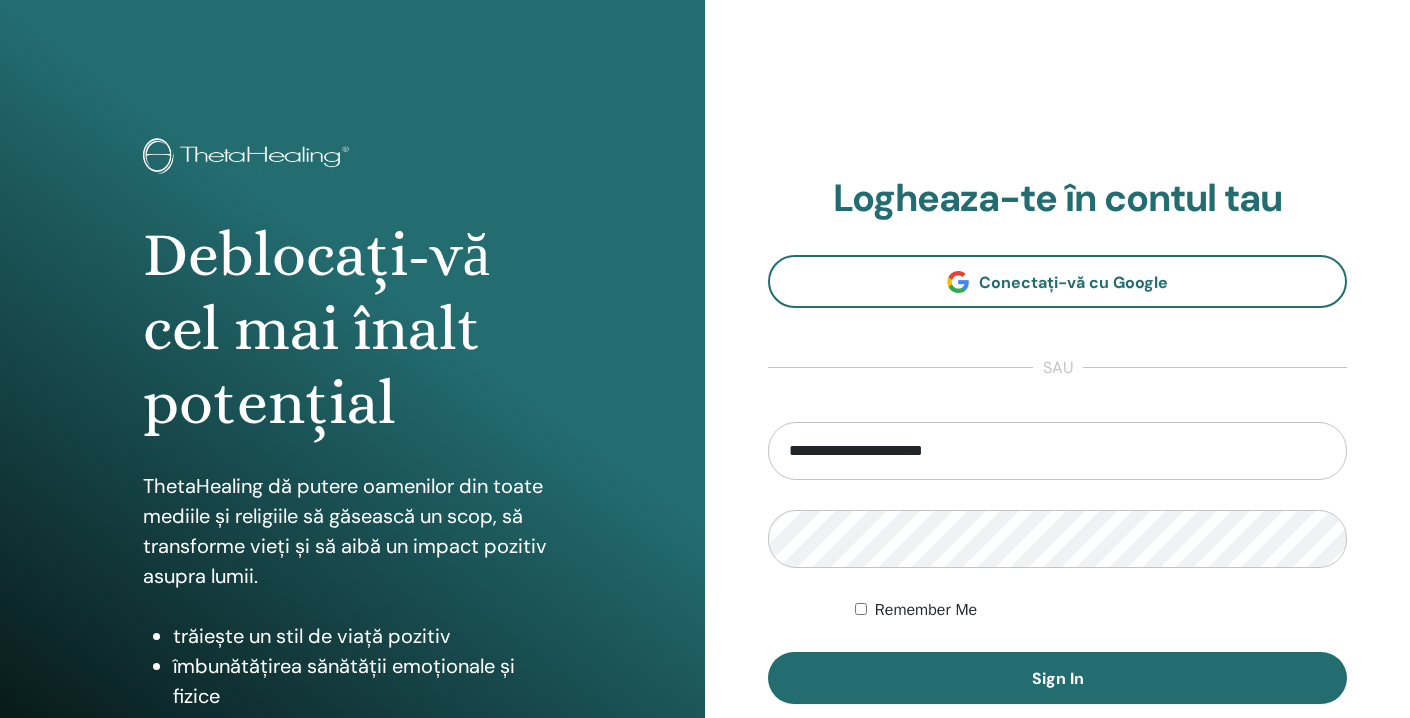 type on "**********" 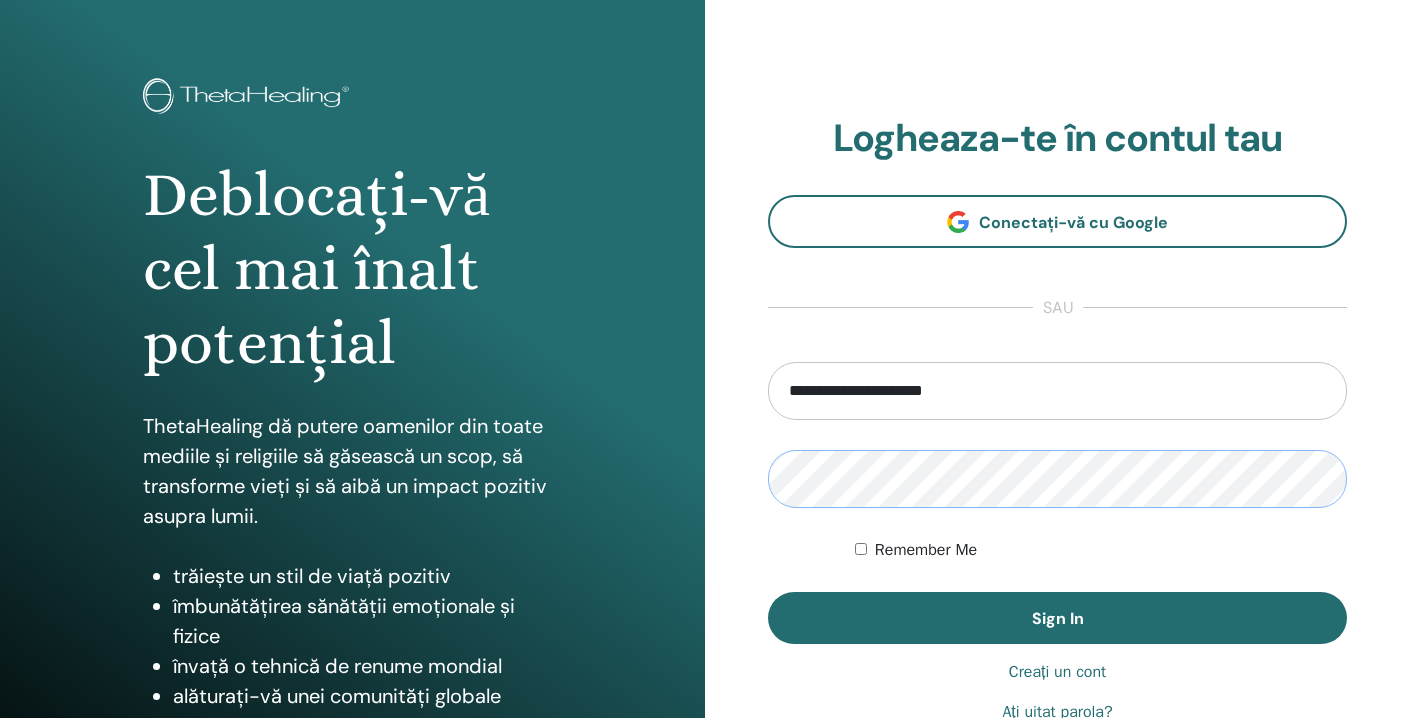scroll, scrollTop: 115, scrollLeft: 0, axis: vertical 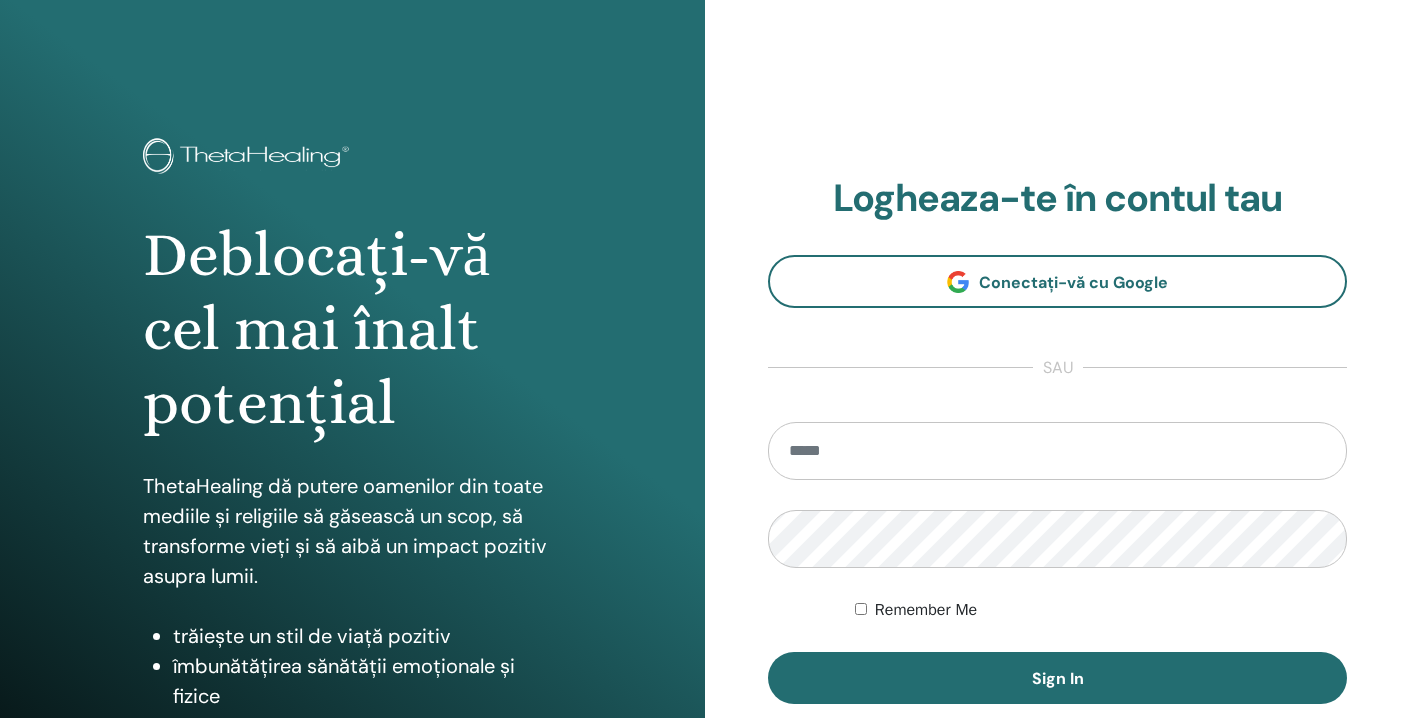 click at bounding box center (1057, 451) 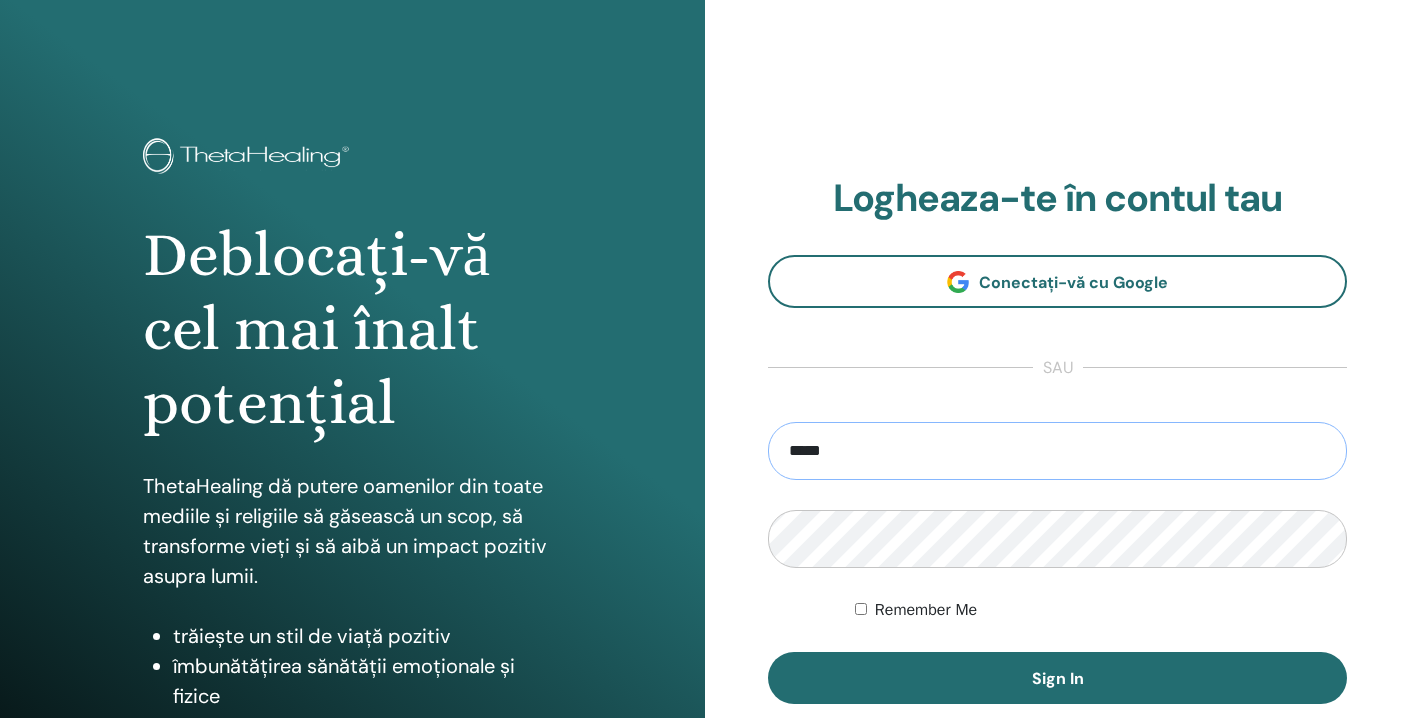 type on "******" 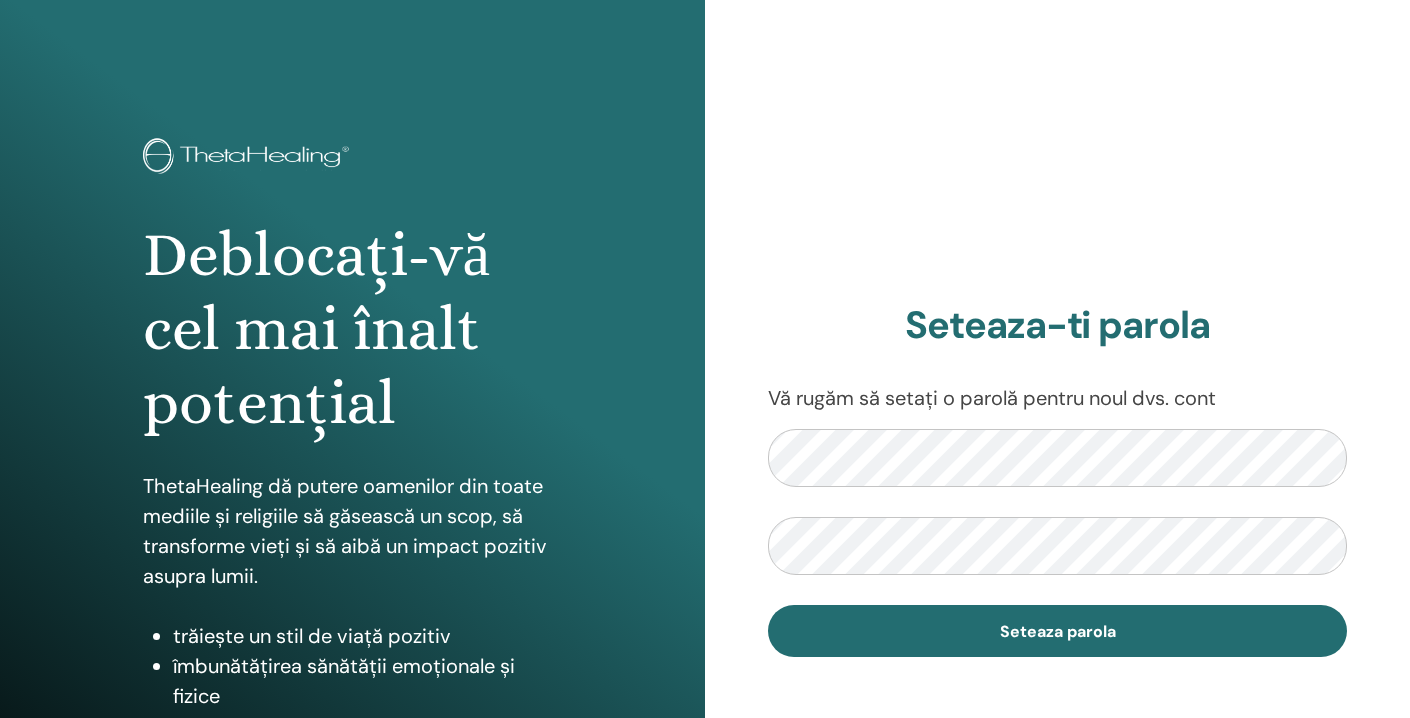 scroll, scrollTop: 0, scrollLeft: 0, axis: both 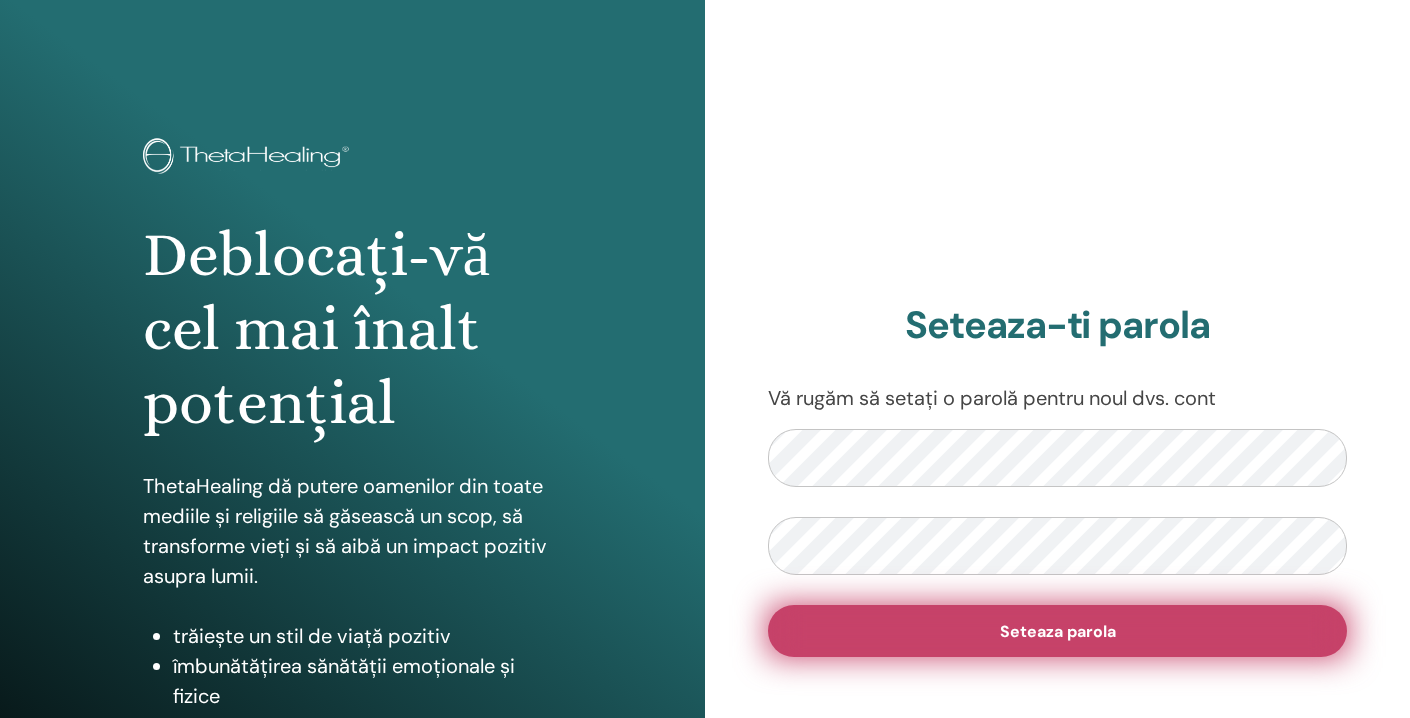 click on "Seteaza parola" at bounding box center (1058, 631) 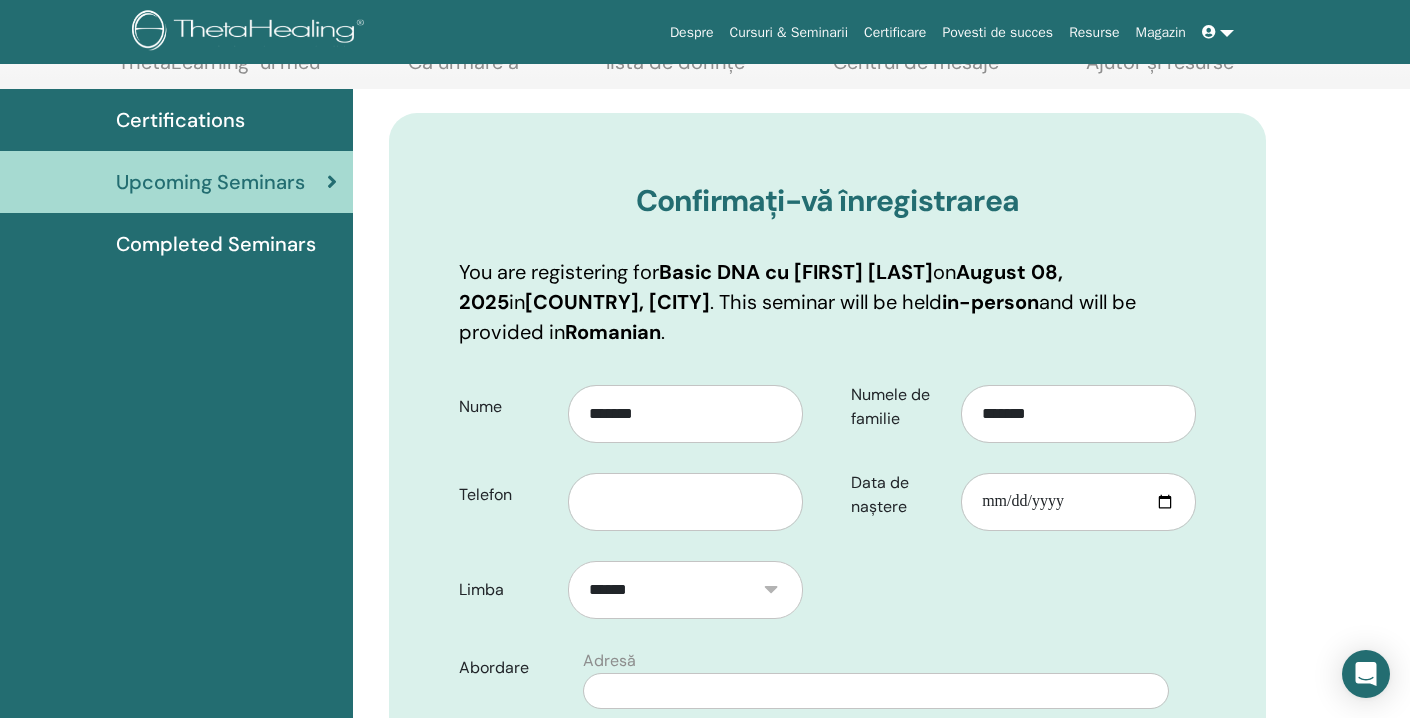 scroll, scrollTop: 179, scrollLeft: 0, axis: vertical 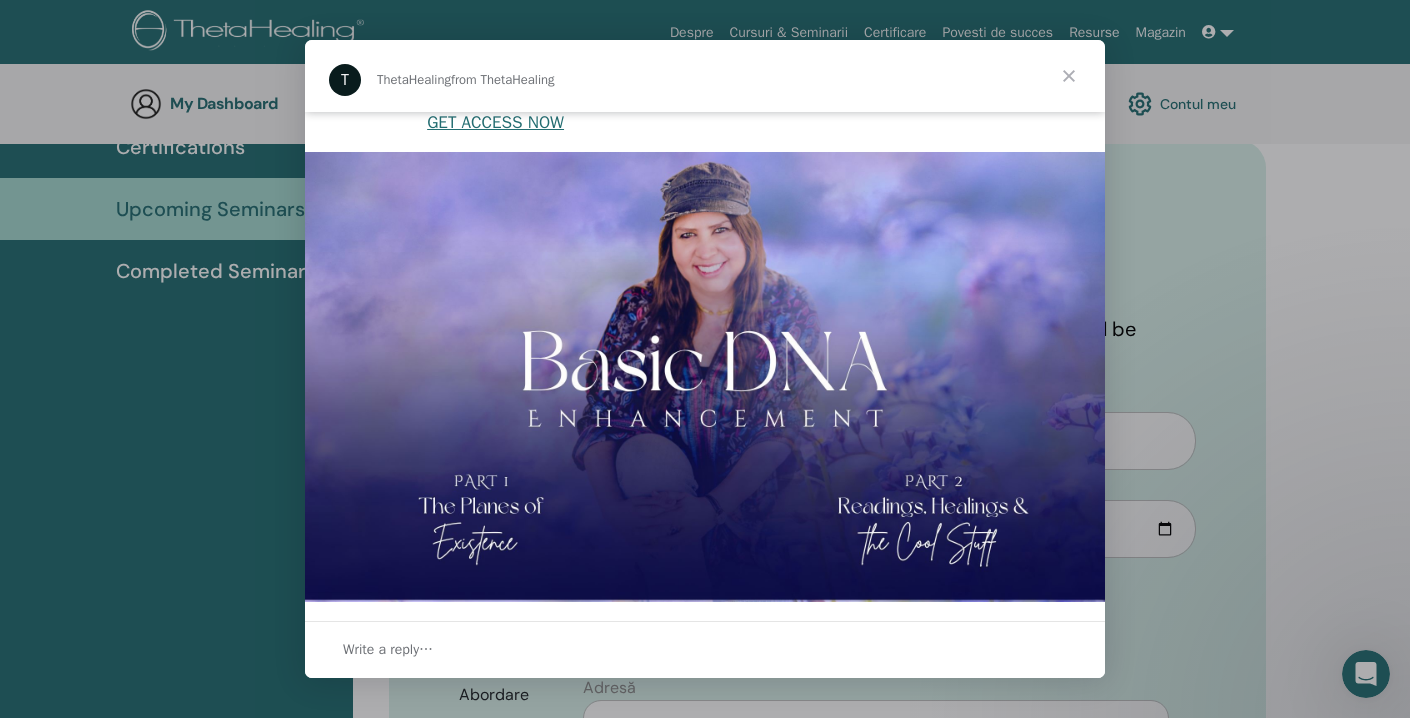 click at bounding box center (1069, 76) 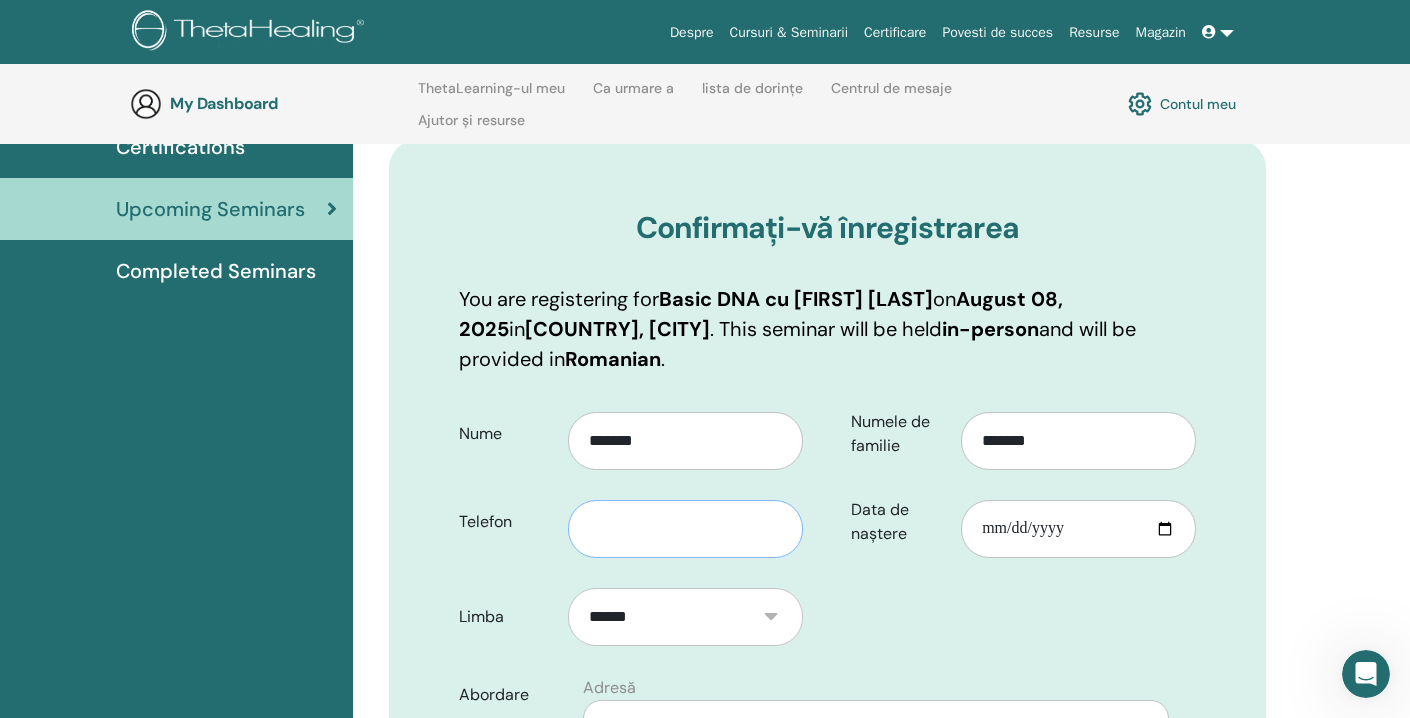 click at bounding box center [685, 529] 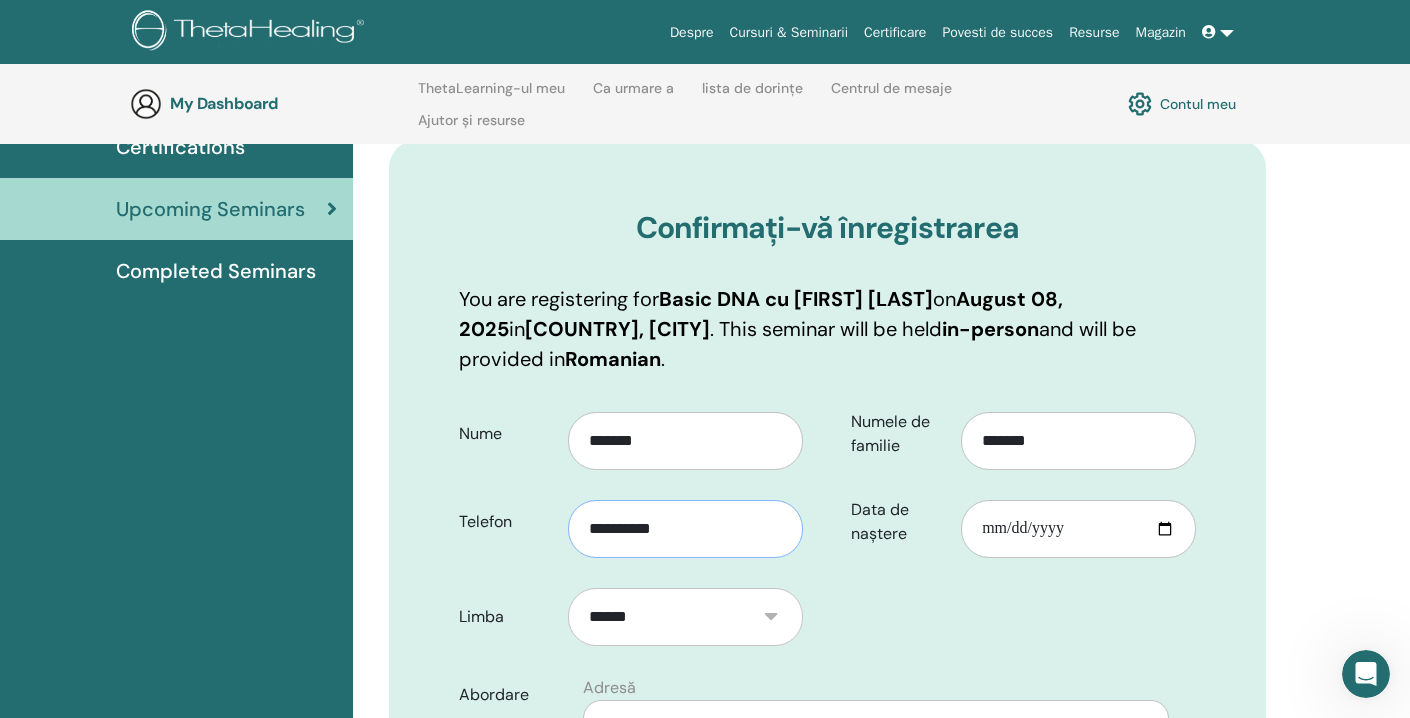 type on "**********" 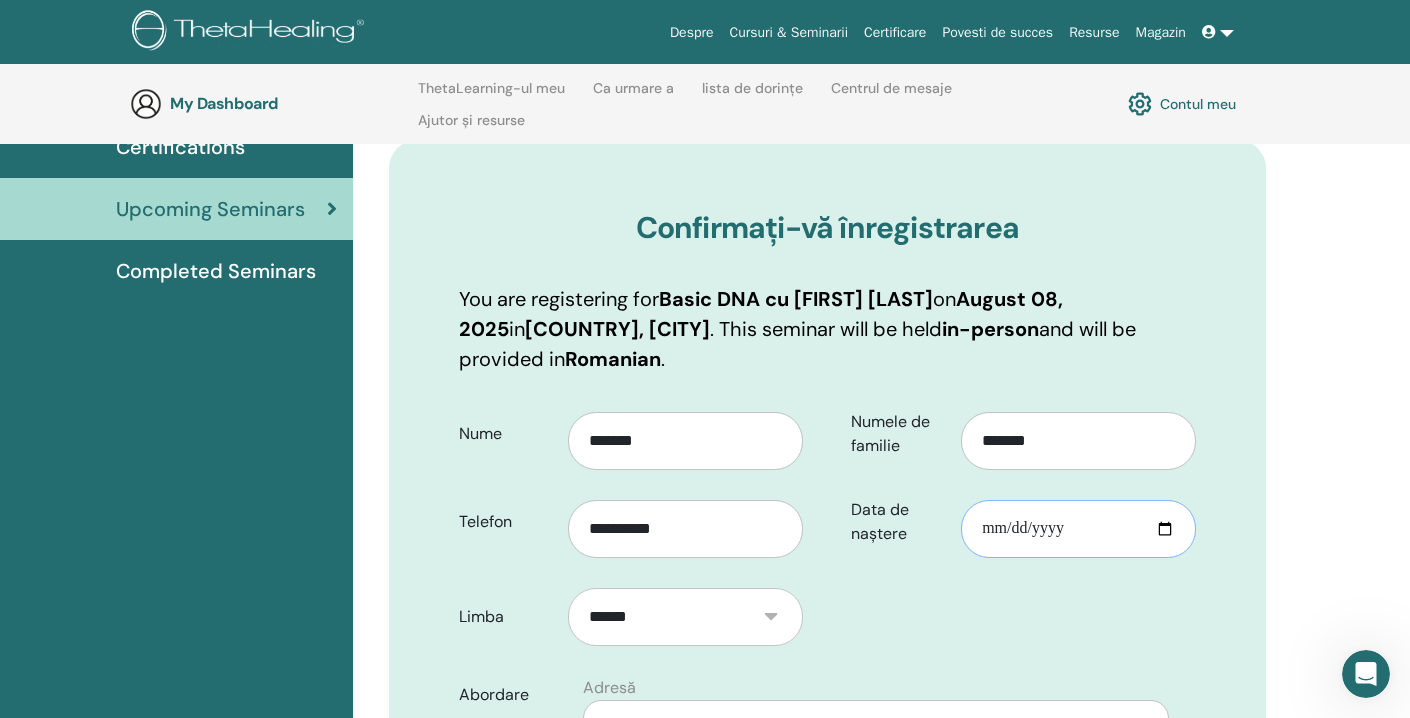 click on "Data de naștere" at bounding box center (1078, 529) 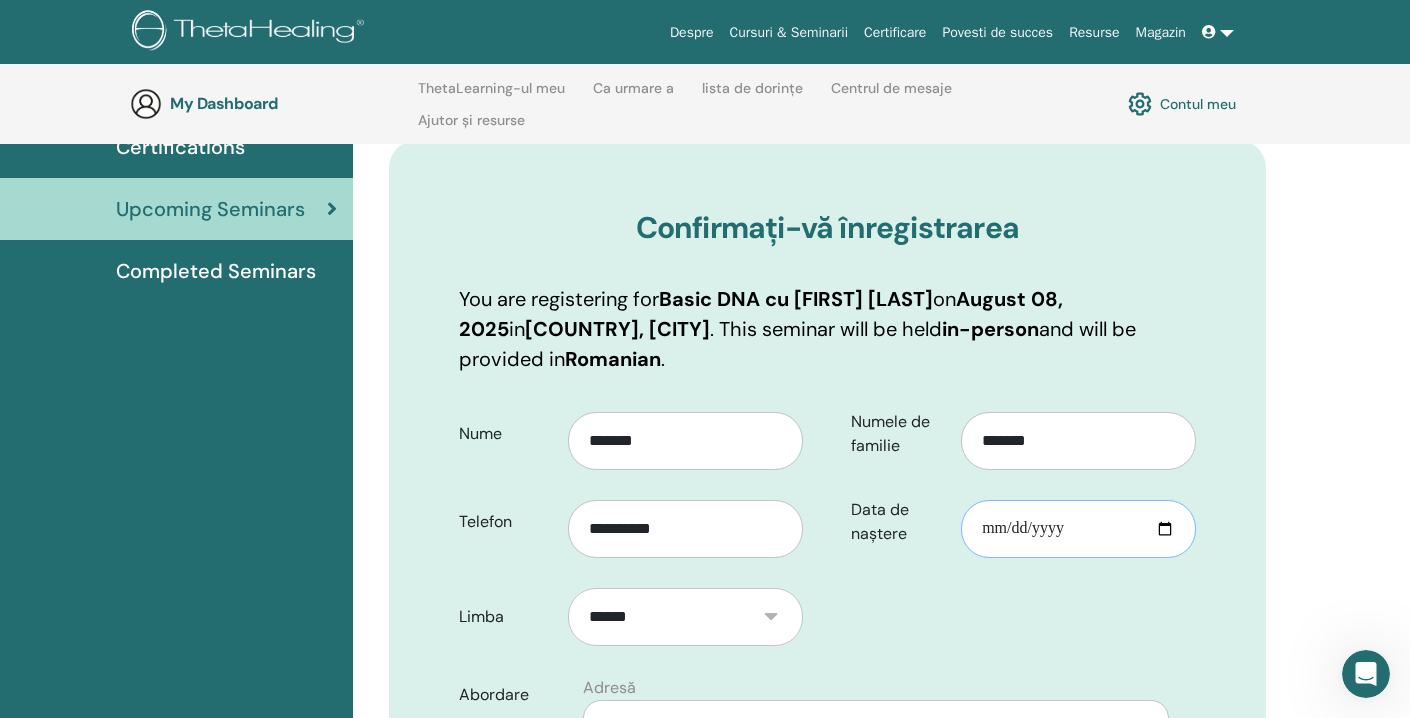 click on "Data de naștere" at bounding box center (1078, 529) 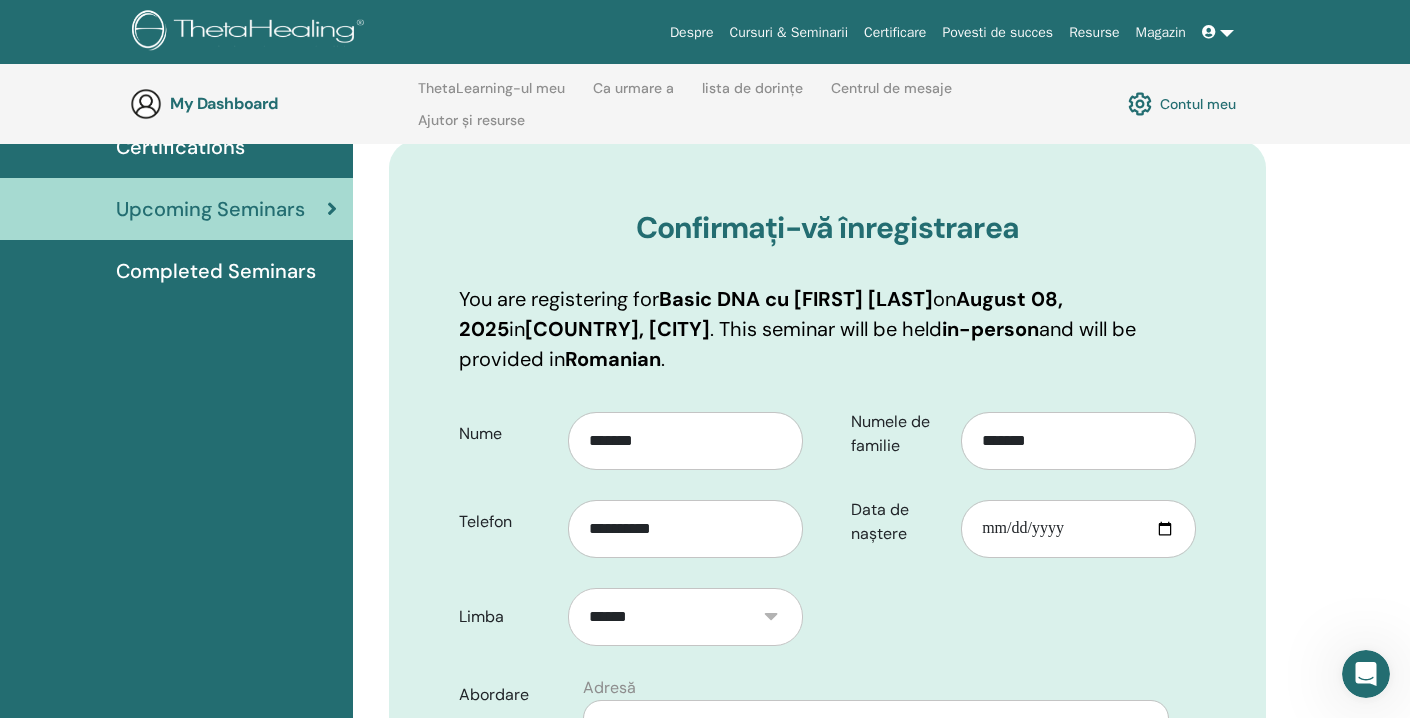 type on "**********" 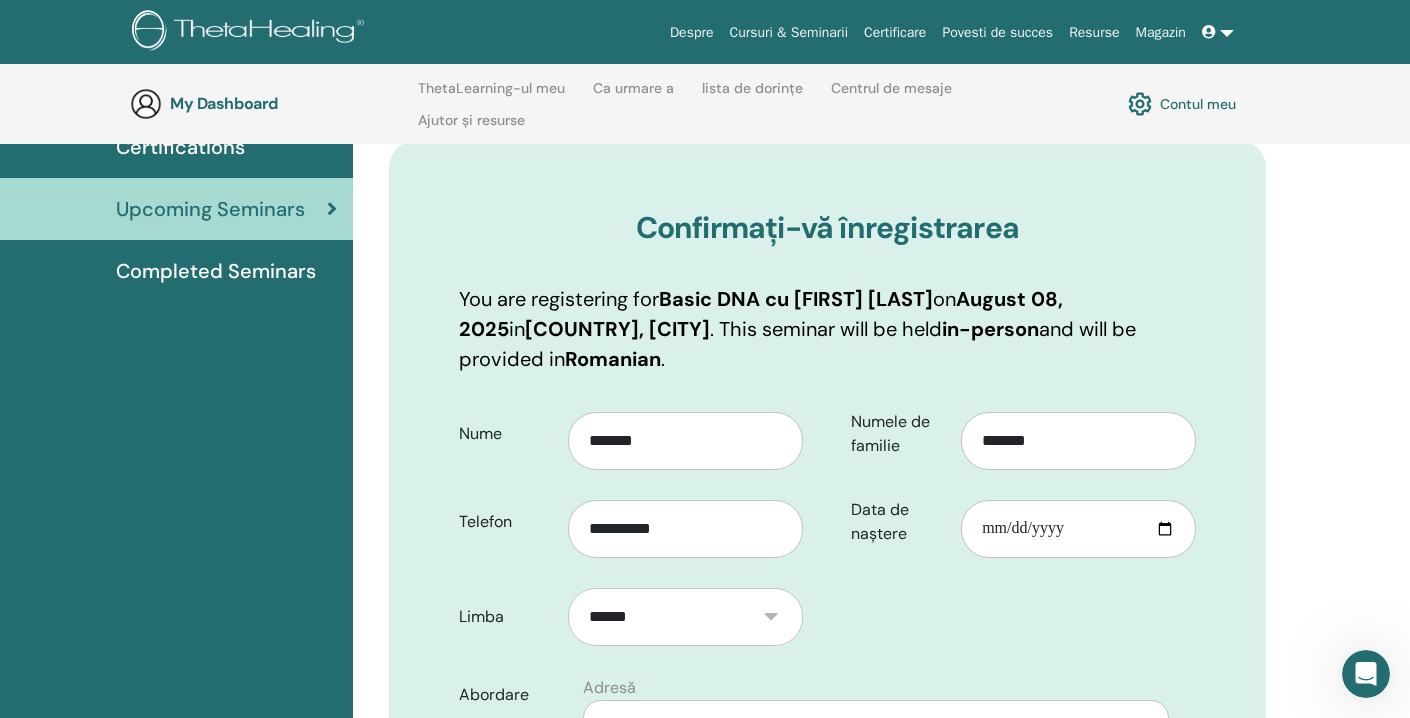 click on "Confirmați-vă înregistrarea
You are registering for  Basic DNA cu [FIRST] [LAST]  on  [DATE]  in  [COUNTRY], [CITY] .
This seminar will be held  in-person
and will be provided in  Romanian .
Nume
[LAST]
Telefon
[PHONE]
Numele de familie
[LAST]
Data de naștere
[DATE]" at bounding box center (828, 983) 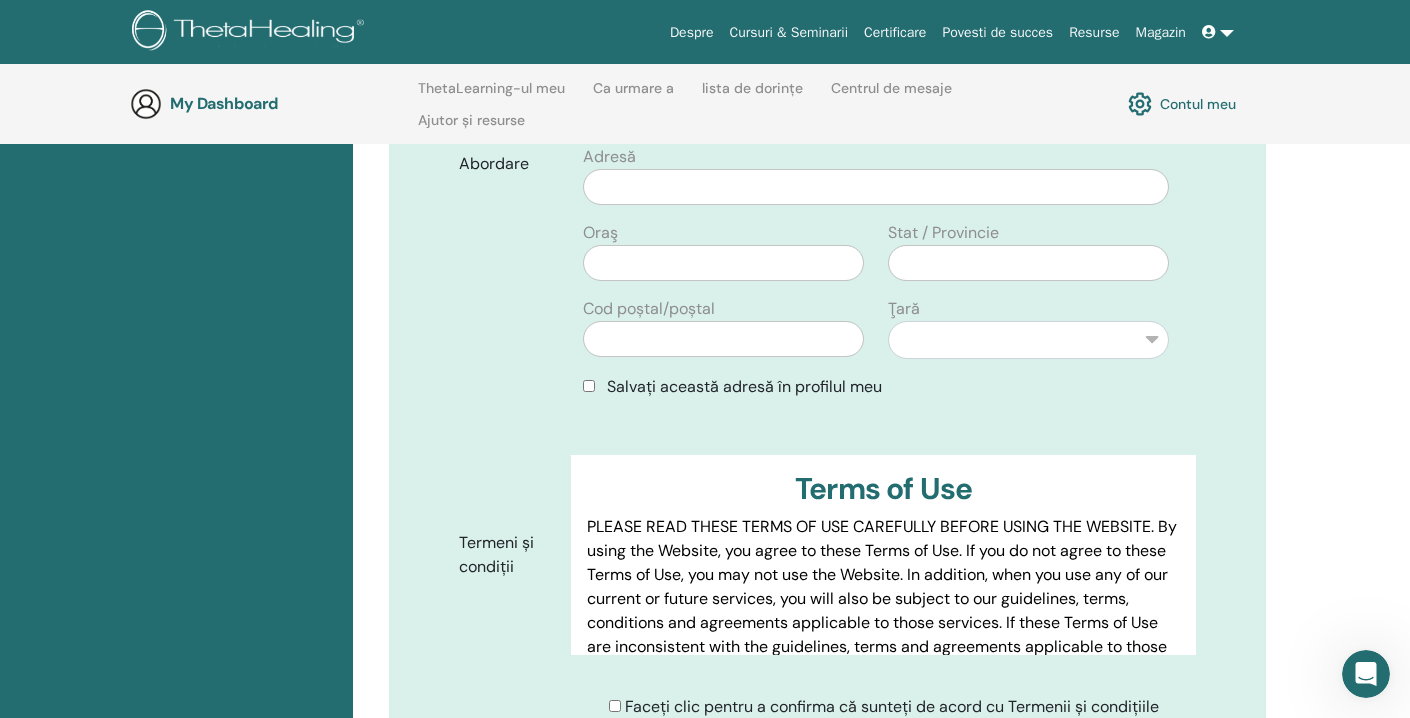 scroll, scrollTop: 782, scrollLeft: 0, axis: vertical 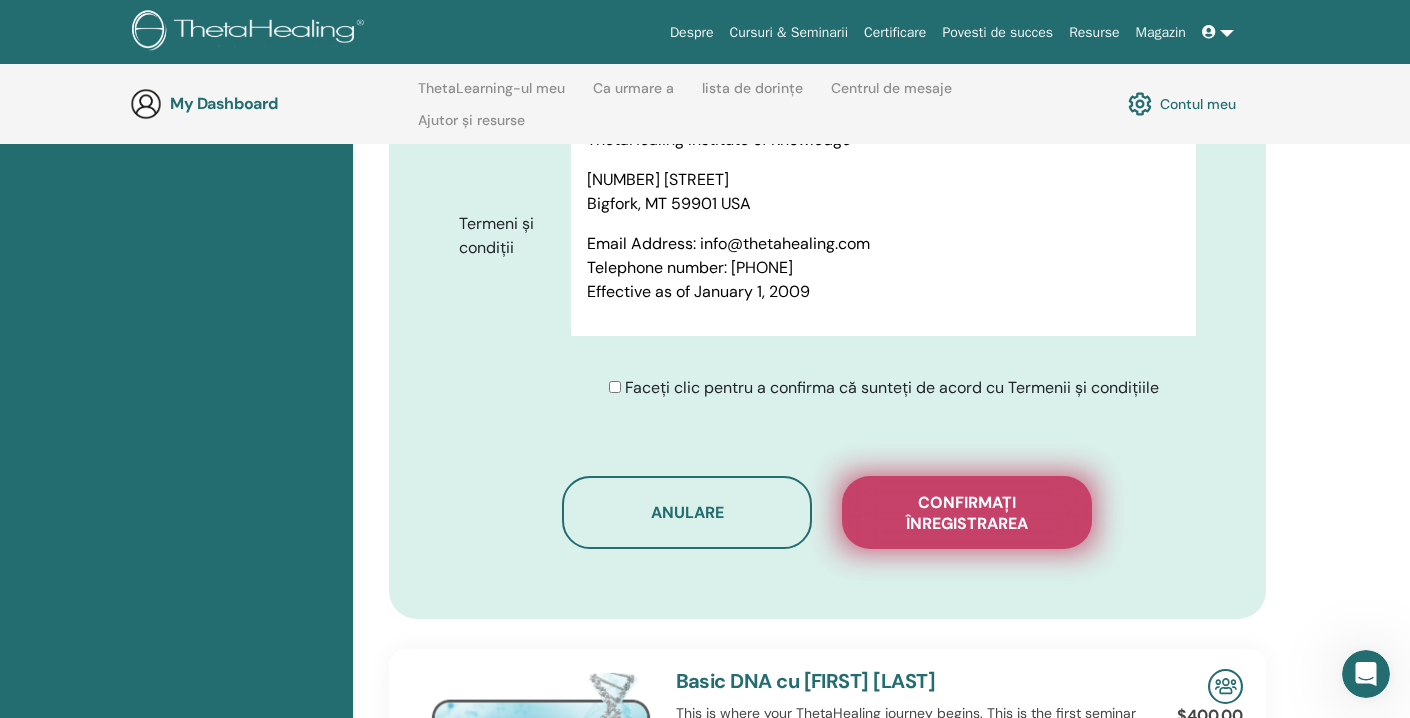 click on "Confirmați înregistrarea" at bounding box center [967, 513] 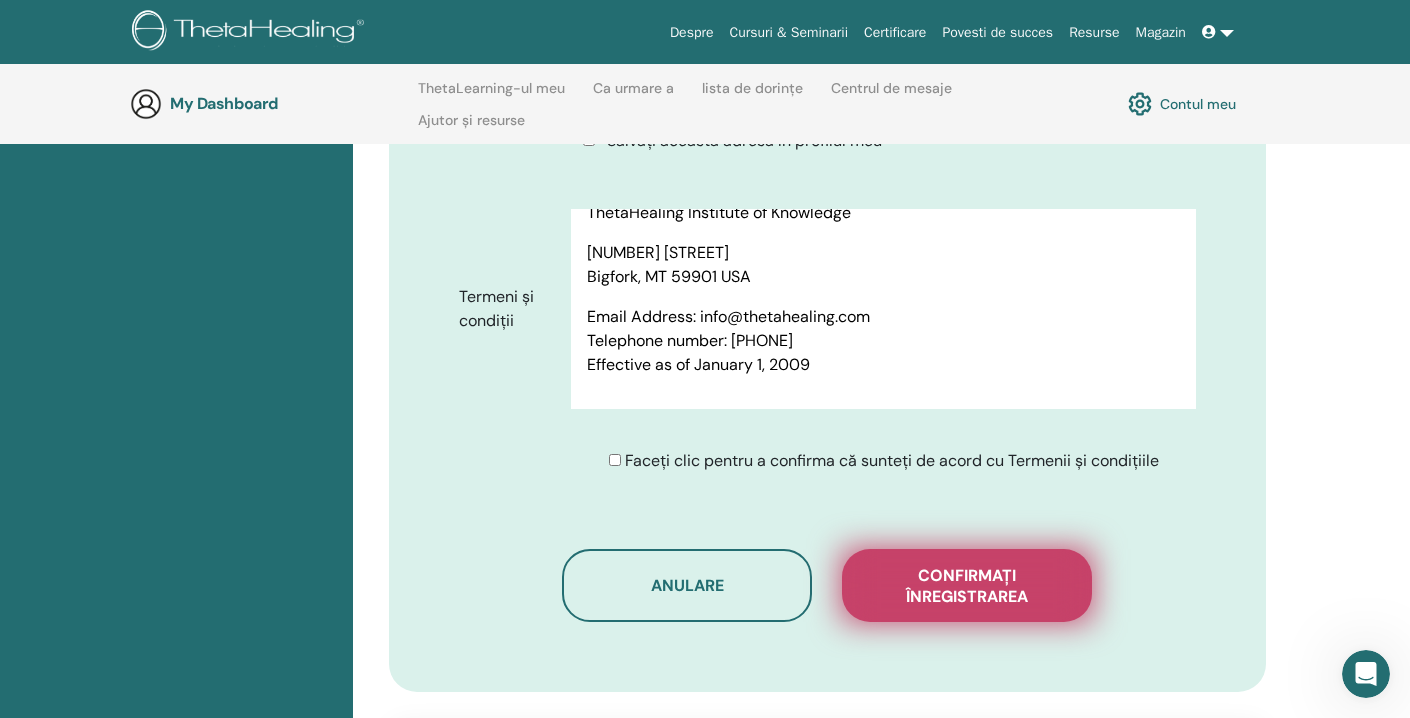 click on "Confirmați înregistrarea" at bounding box center (967, 586) 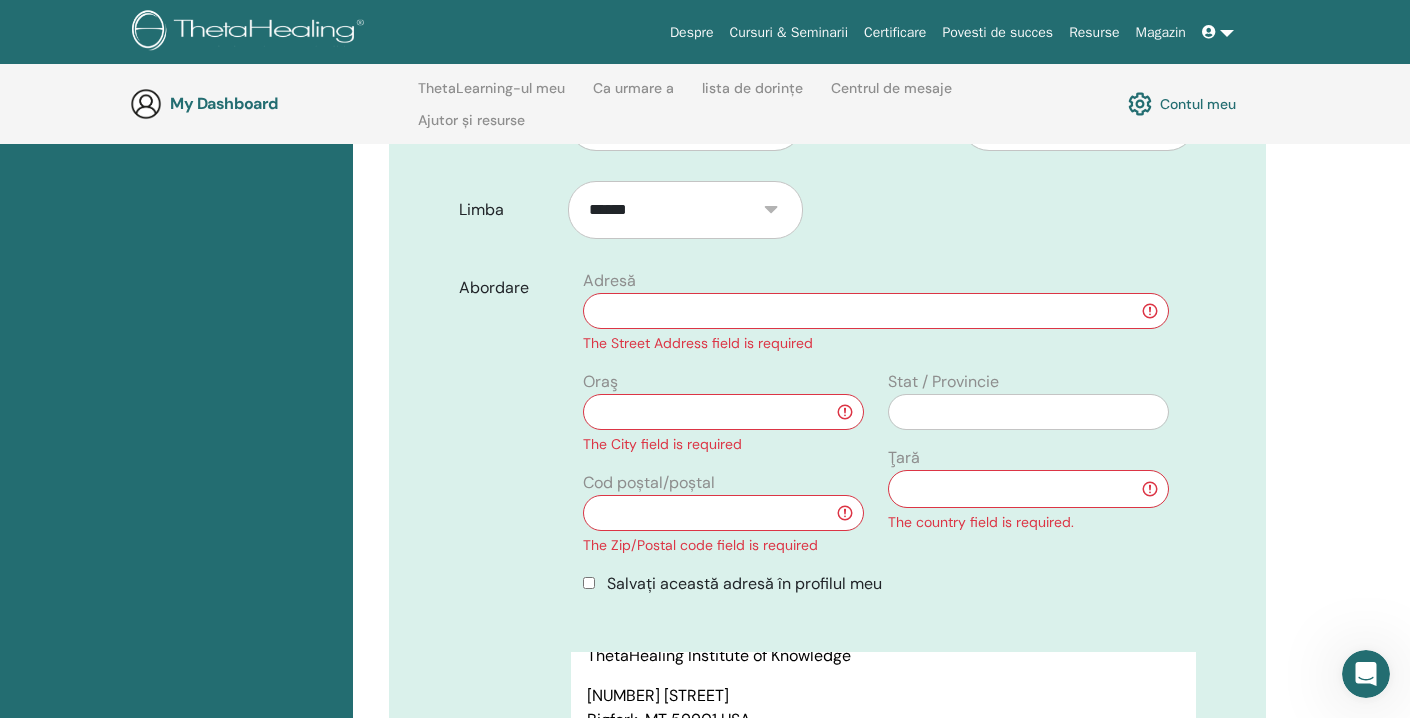 scroll, scrollTop: 501, scrollLeft: 0, axis: vertical 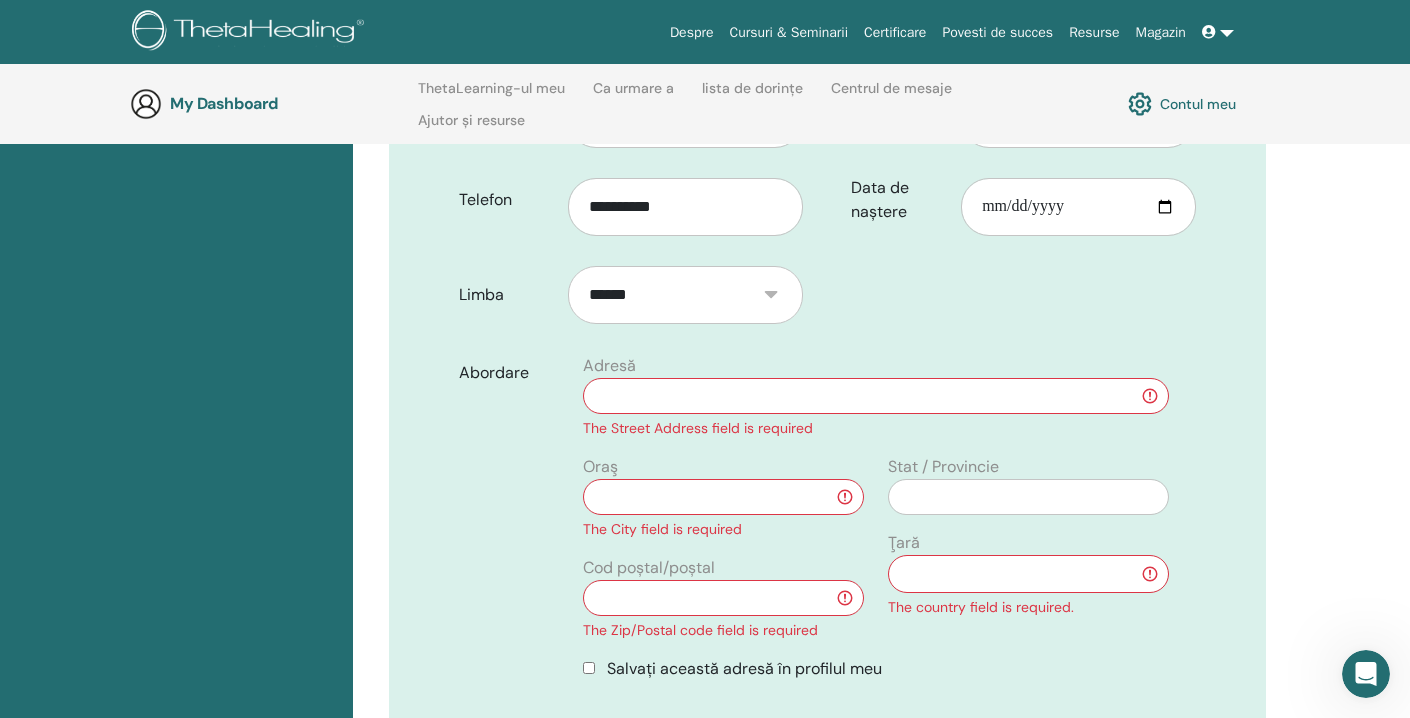 click on "The Street Address field is required" at bounding box center [876, 428] 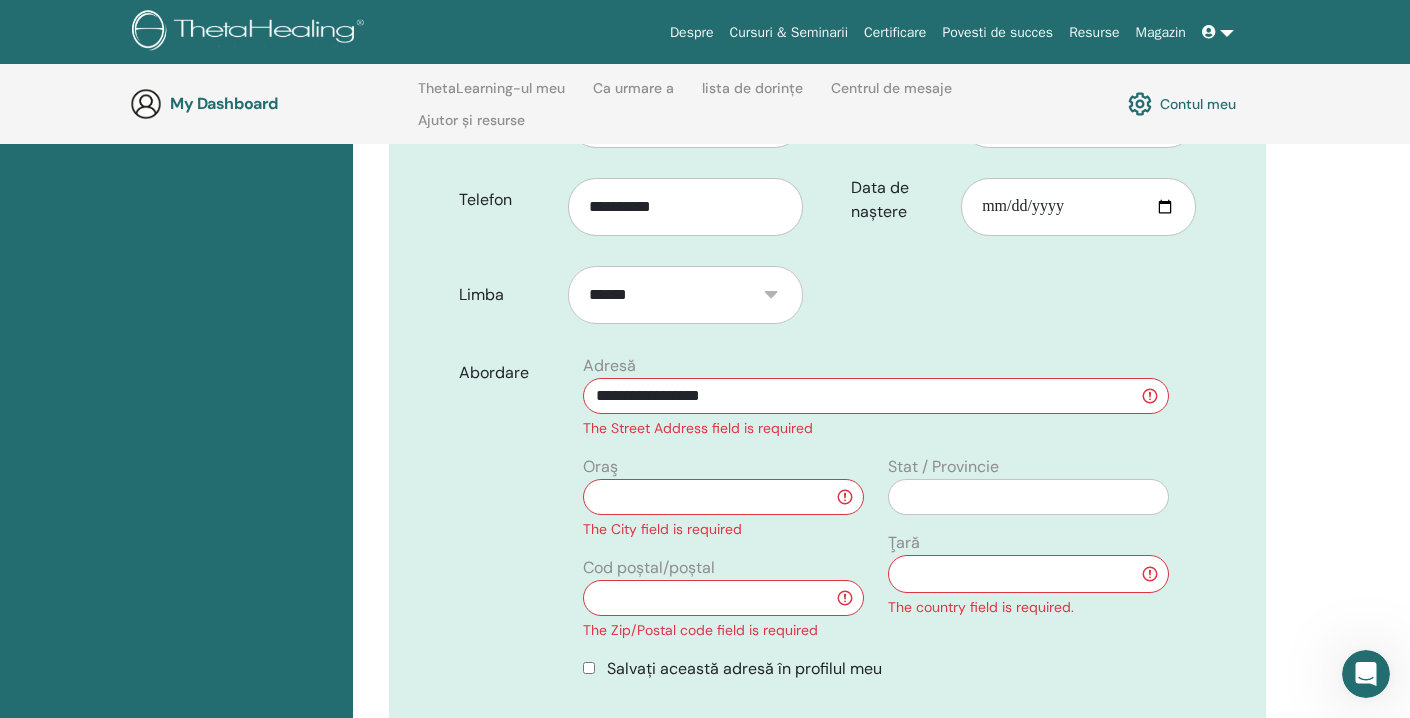type on "**********" 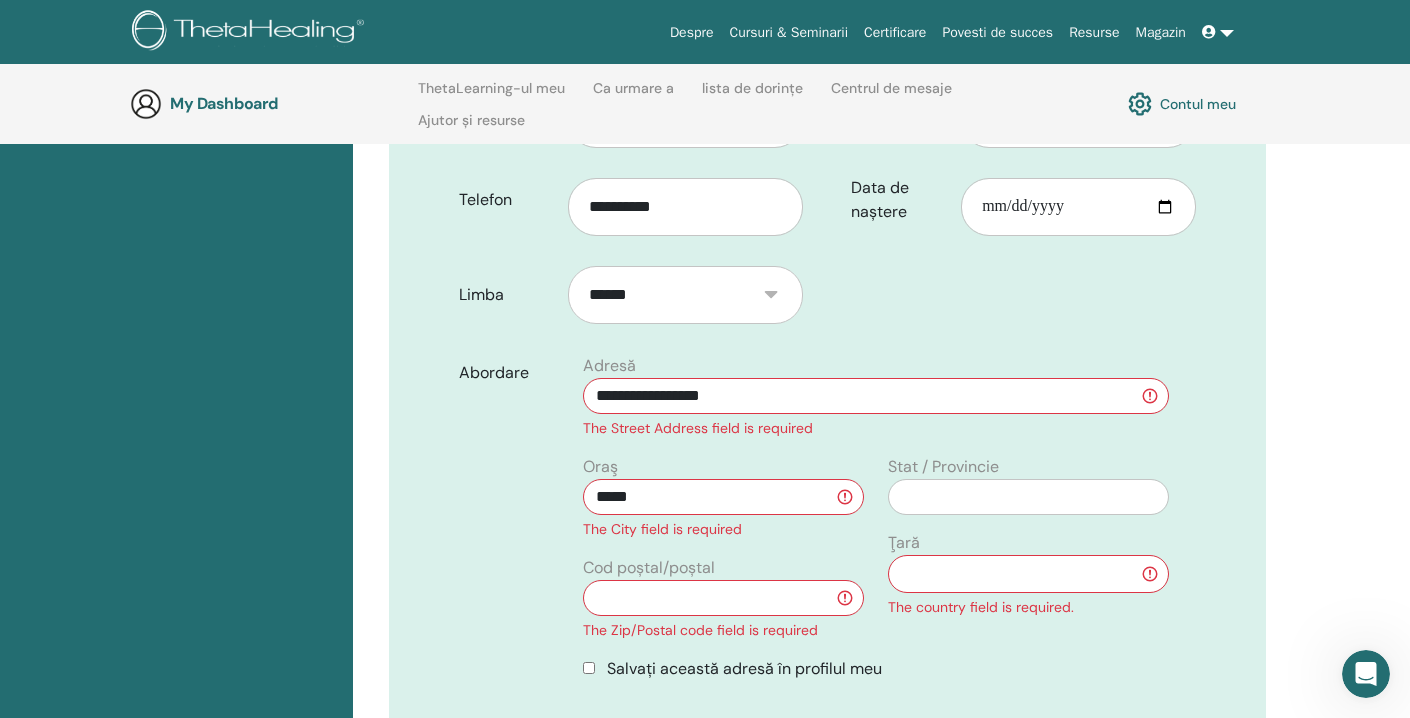 type on "*****" 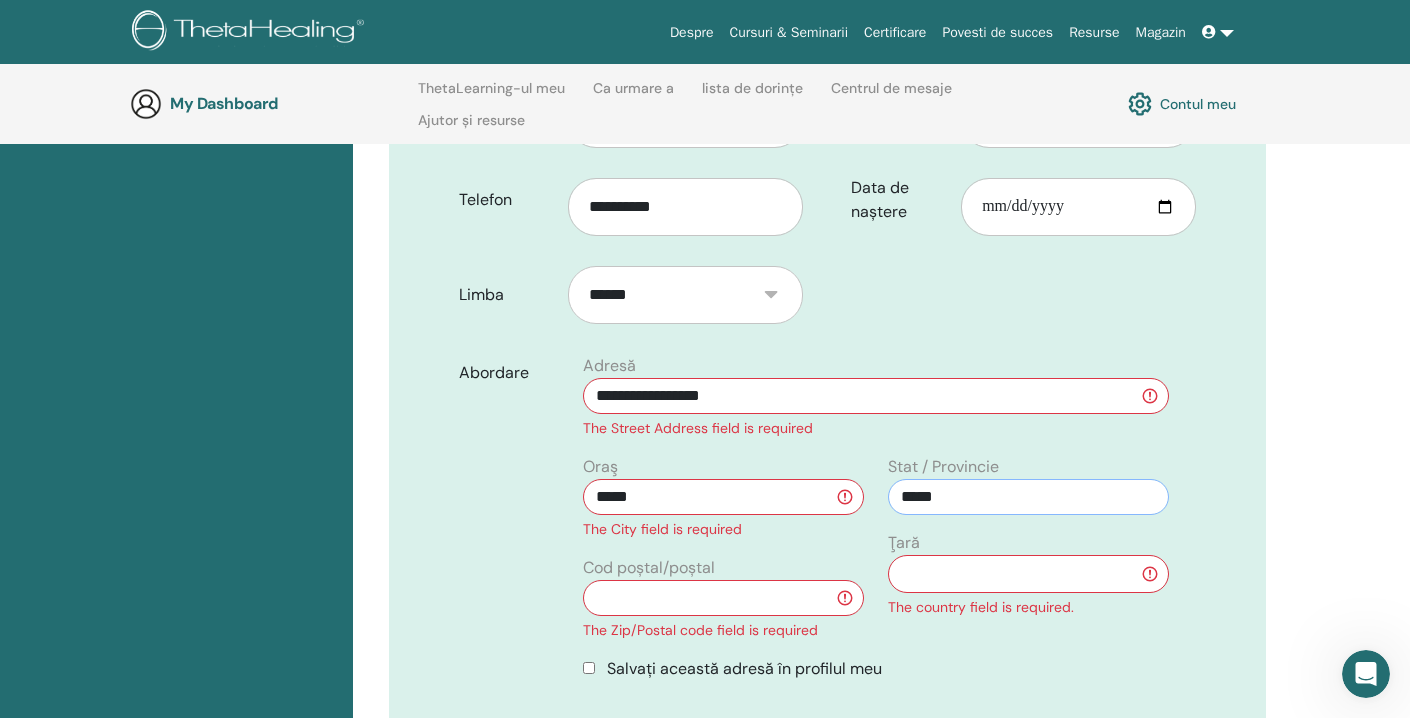 type on "*****" 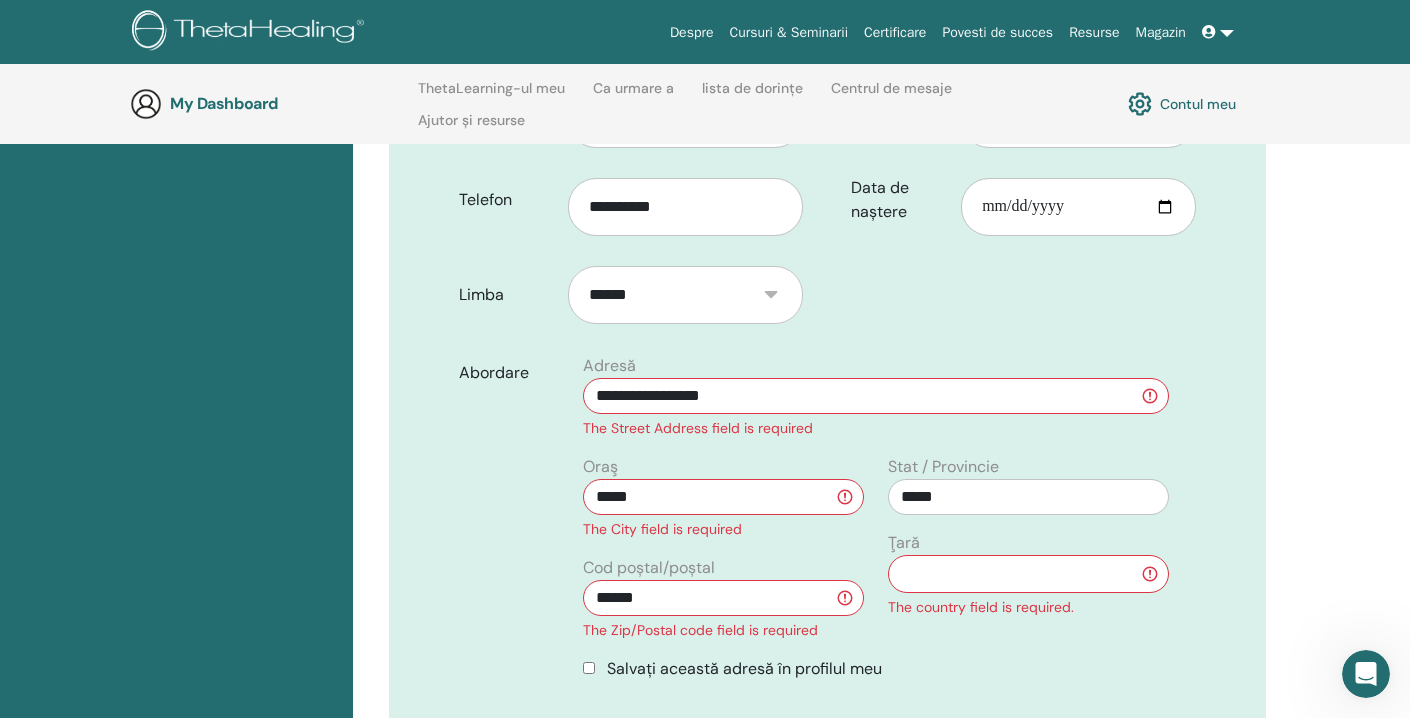 type on "******" 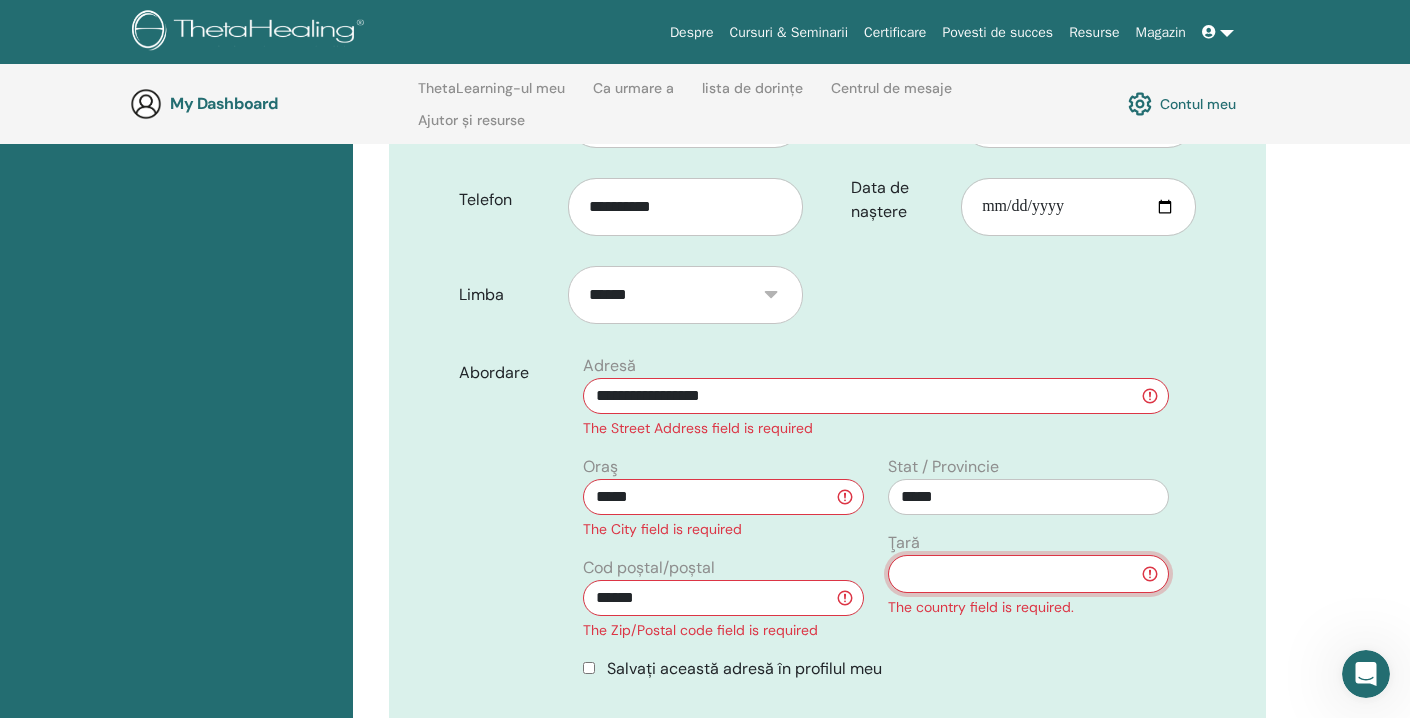 select on "***" 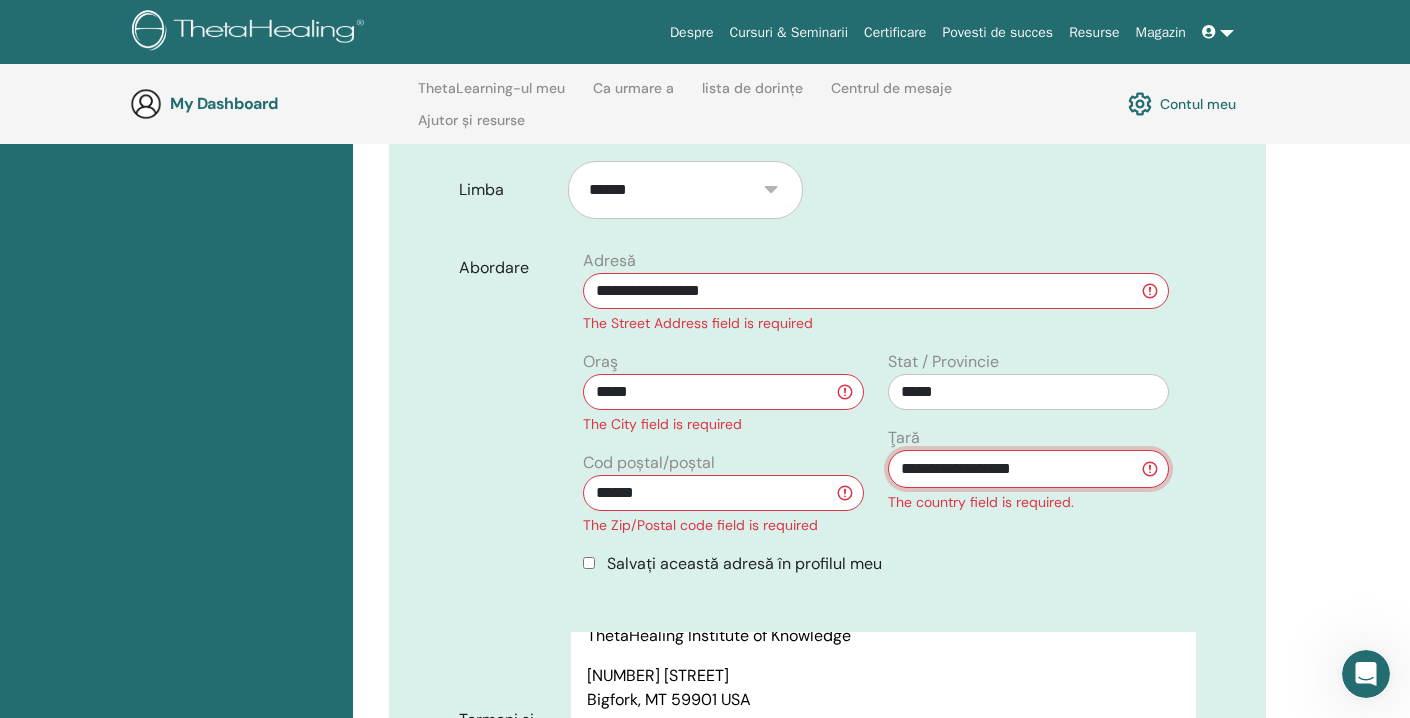 scroll, scrollTop: 652, scrollLeft: 0, axis: vertical 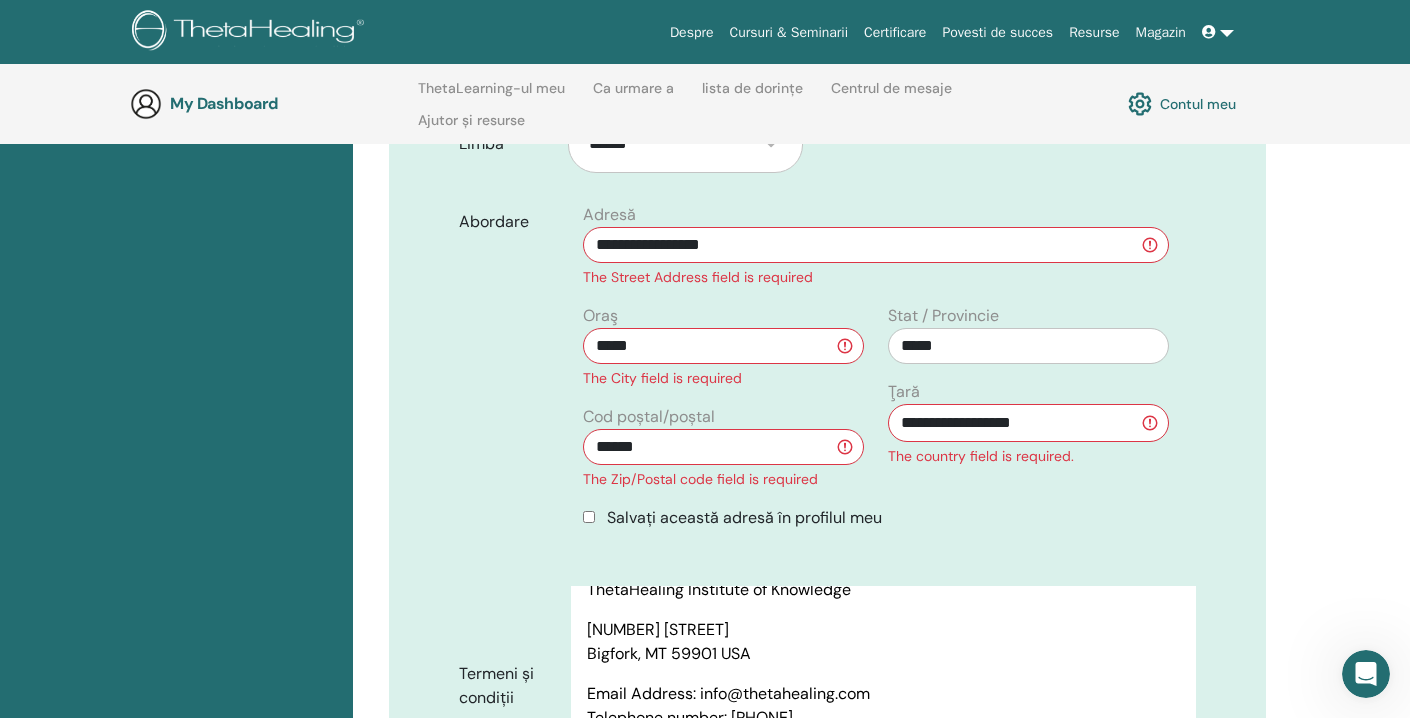 click on "Salvați această adresă în profilul meu" at bounding box center (744, 517) 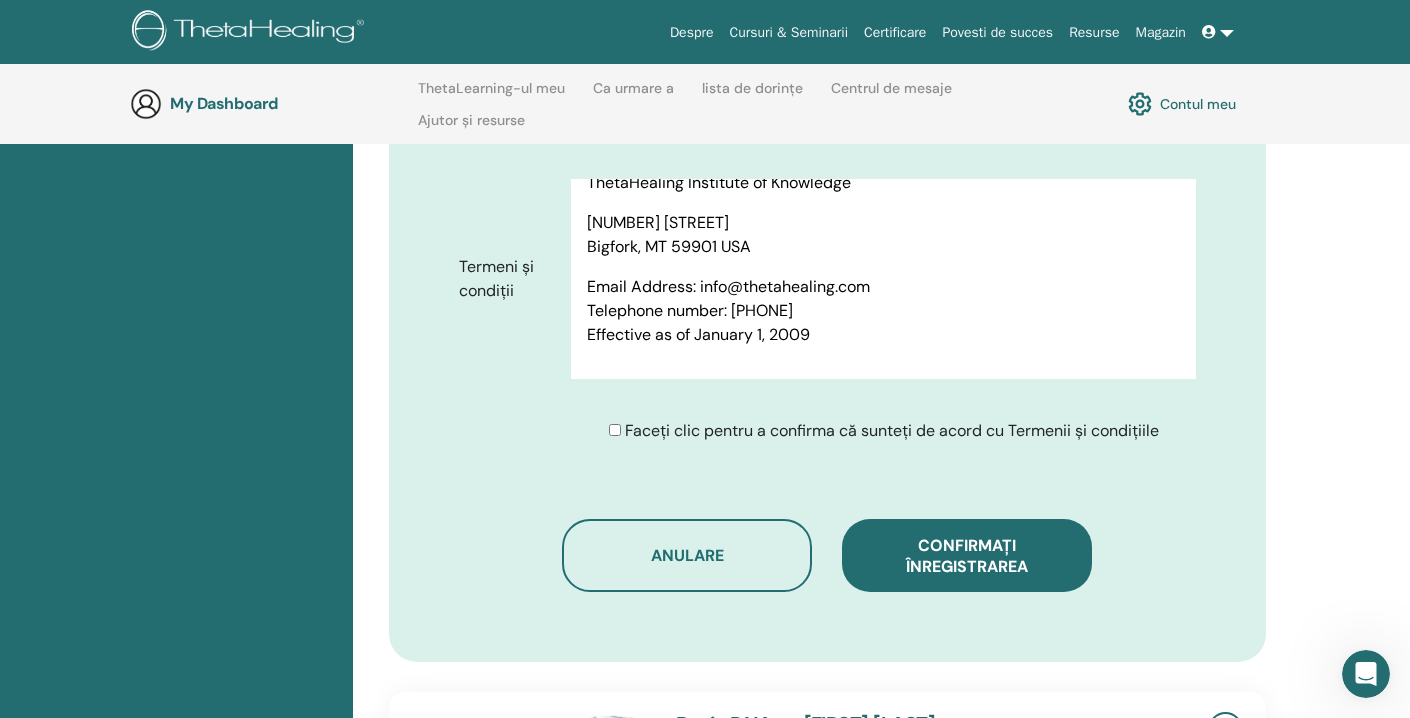 scroll, scrollTop: 1247, scrollLeft: 0, axis: vertical 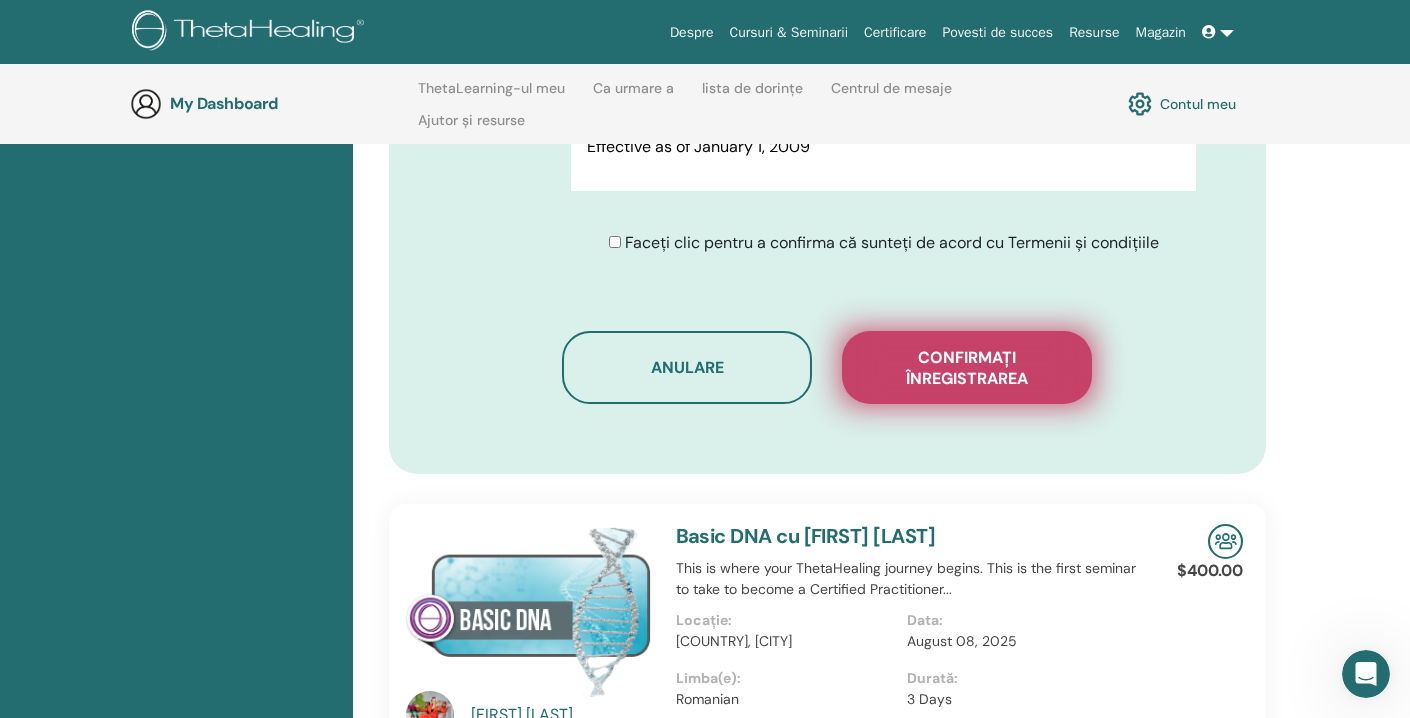 click on "Confirmați înregistrarea" at bounding box center (967, 367) 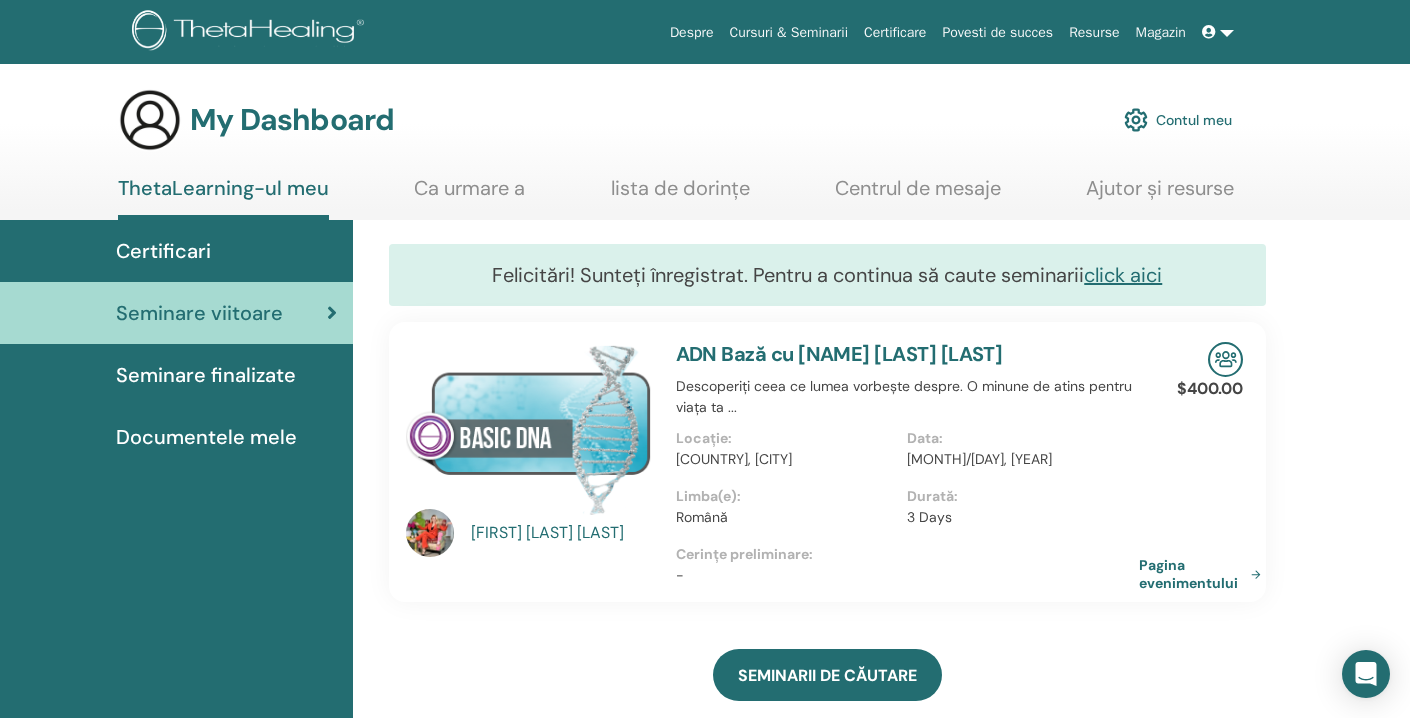 scroll, scrollTop: 0, scrollLeft: 0, axis: both 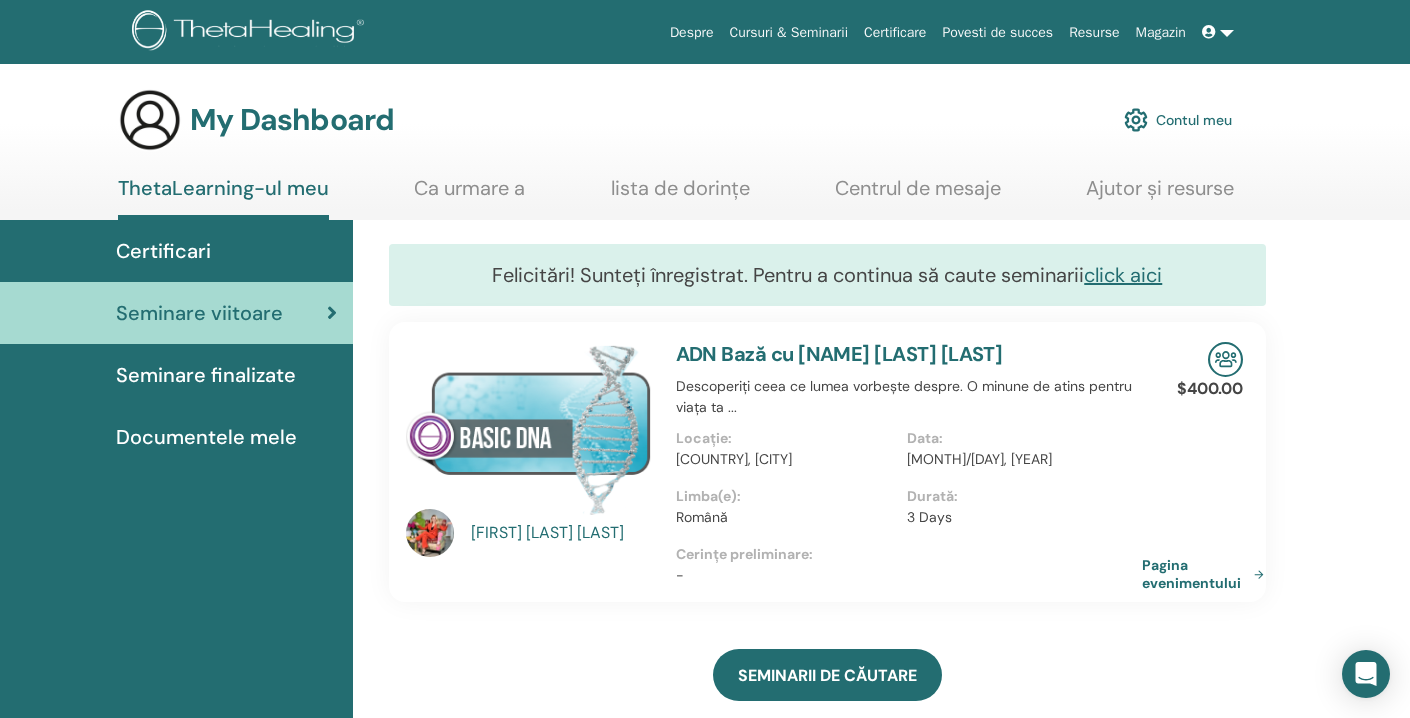 click on "Pagina evenimentului" at bounding box center [1207, 574] 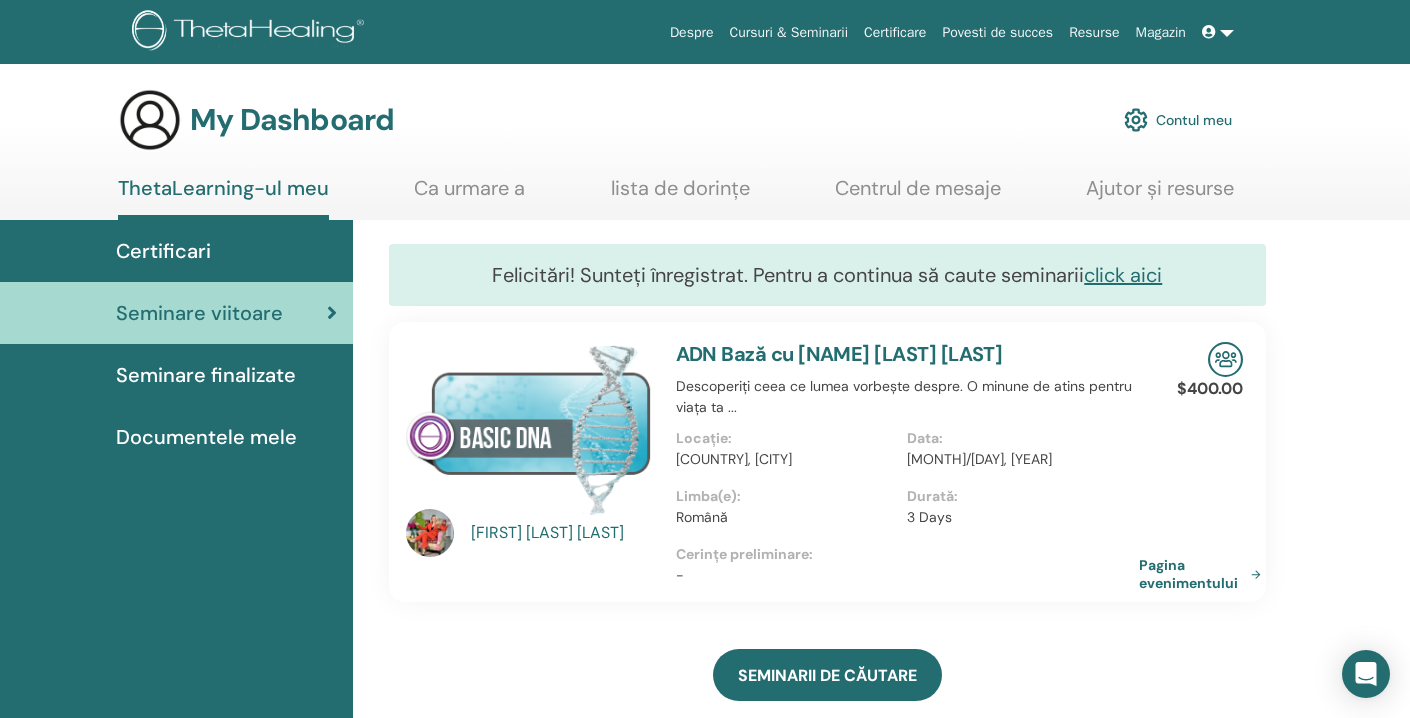 scroll, scrollTop: 0, scrollLeft: 0, axis: both 